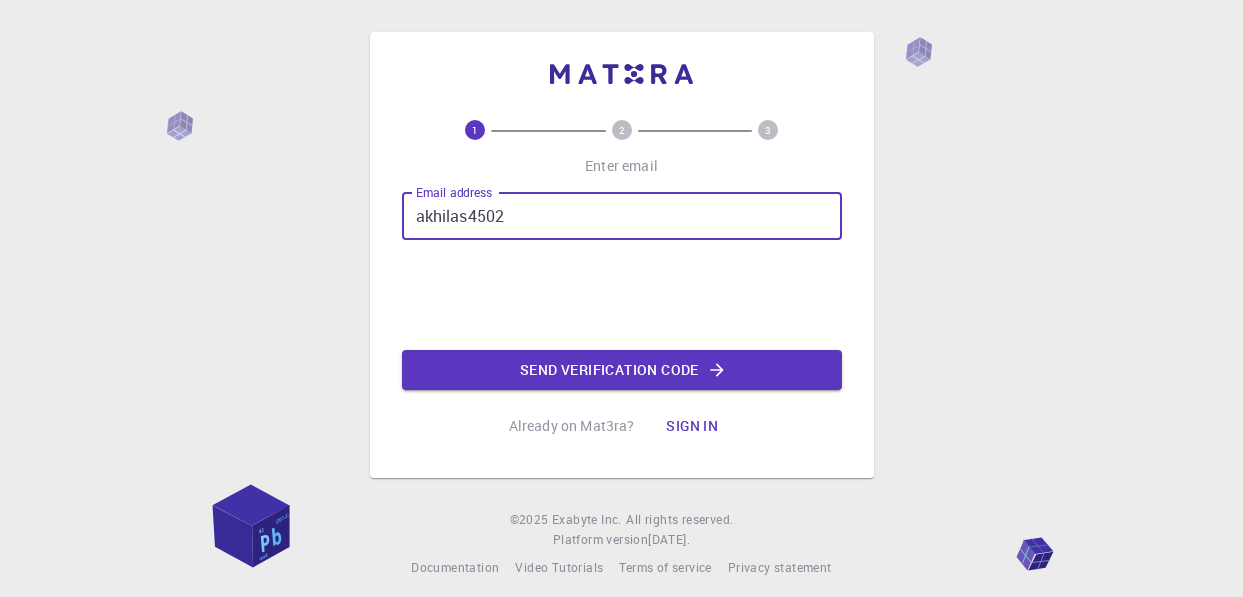 scroll, scrollTop: 0, scrollLeft: 0, axis: both 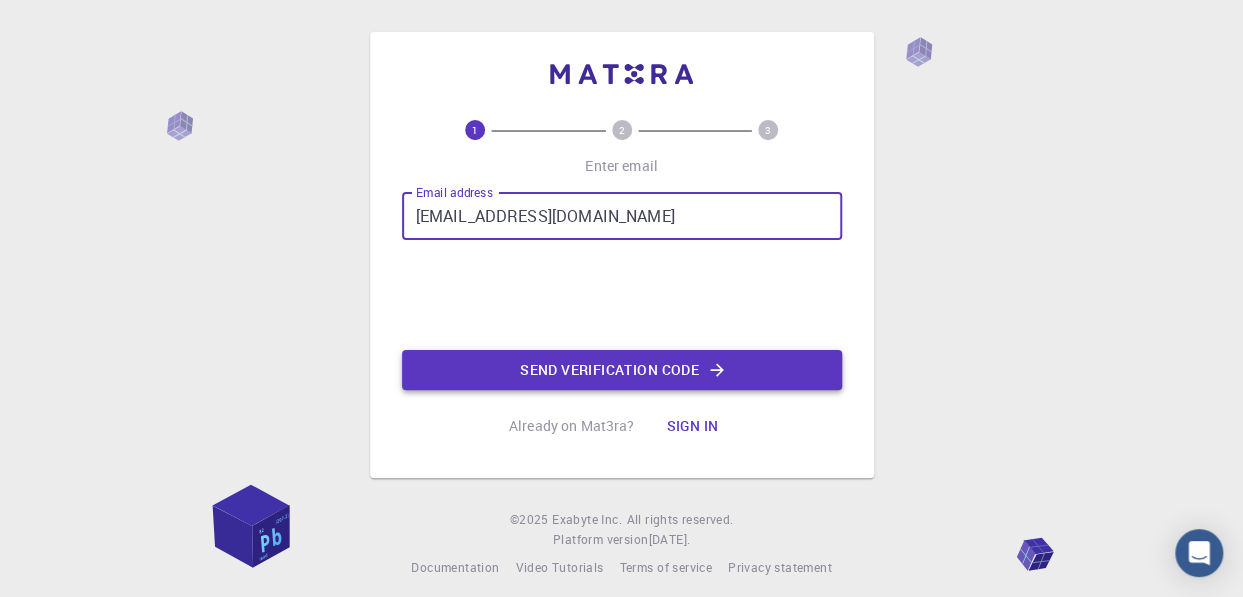type on "[EMAIL_ADDRESS][DOMAIN_NAME]" 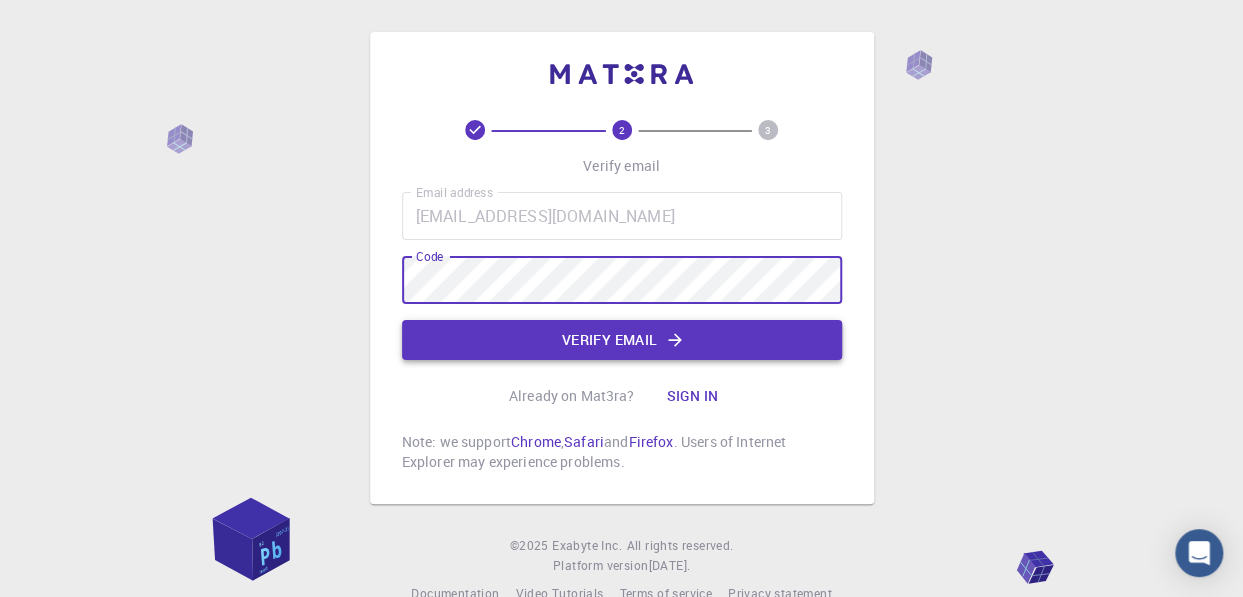 click on "Verify email" 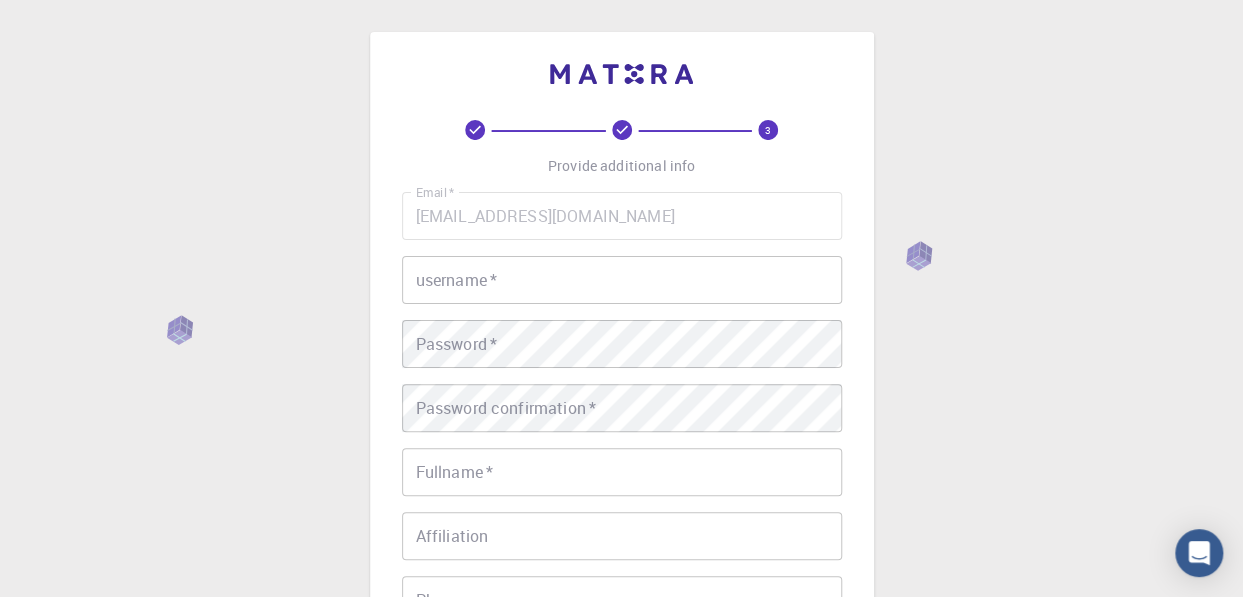click on "username   *" at bounding box center [622, 280] 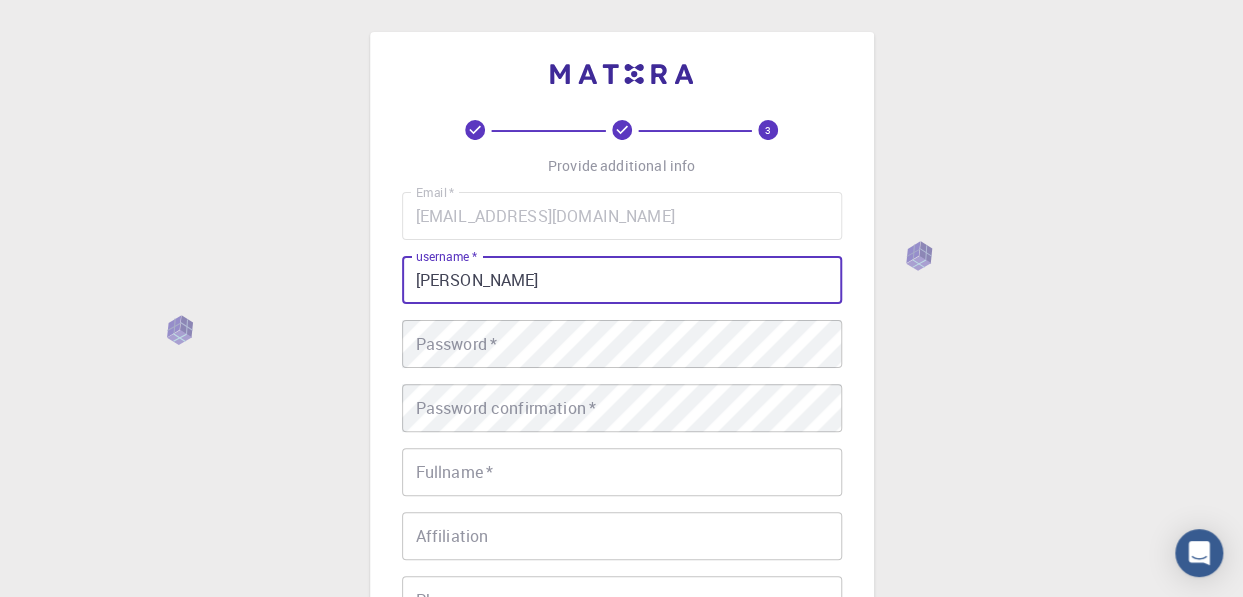 type on "[PERSON_NAME]" 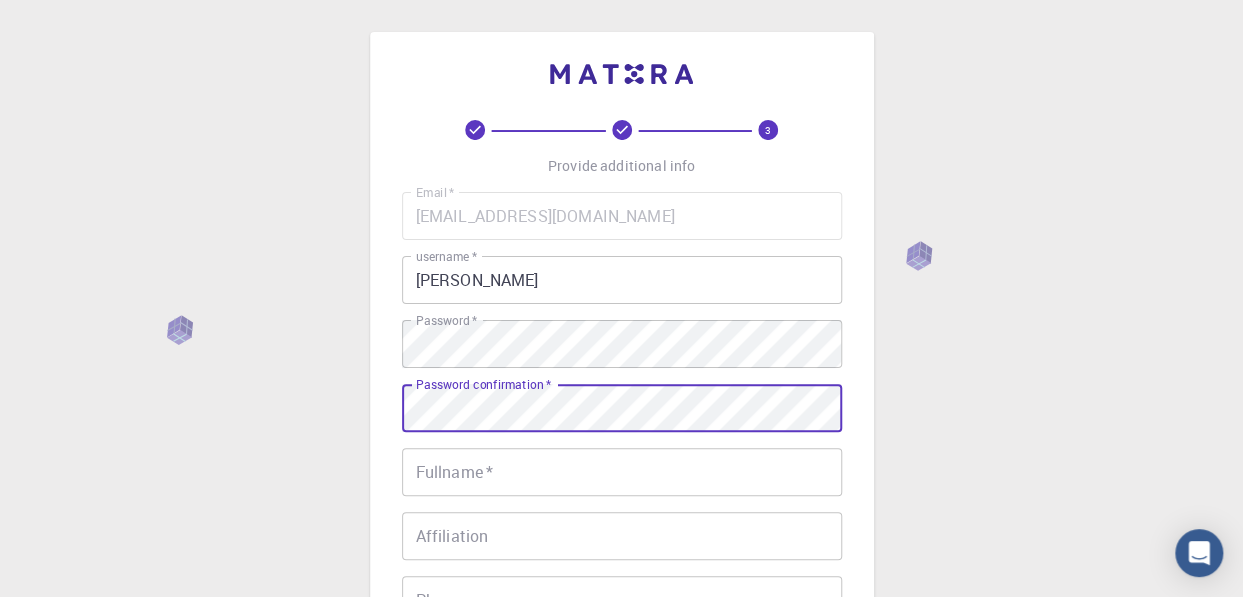 click on "Password confirmation   * Password confirmation   *" at bounding box center [622, 408] 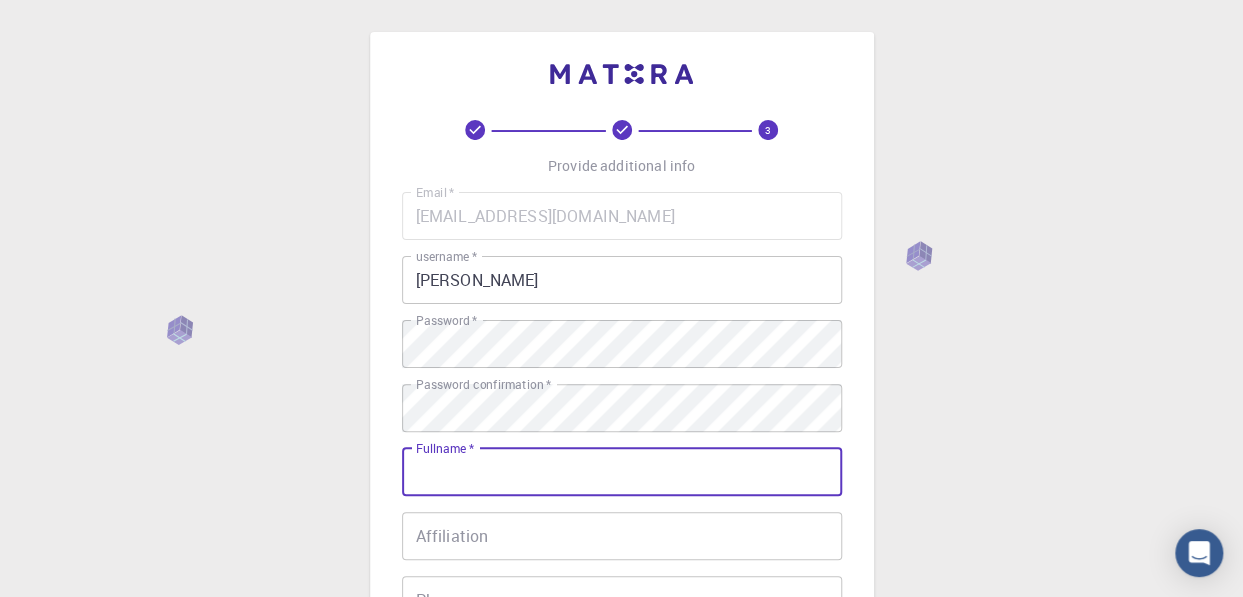 click on "Fullname   *" at bounding box center [622, 472] 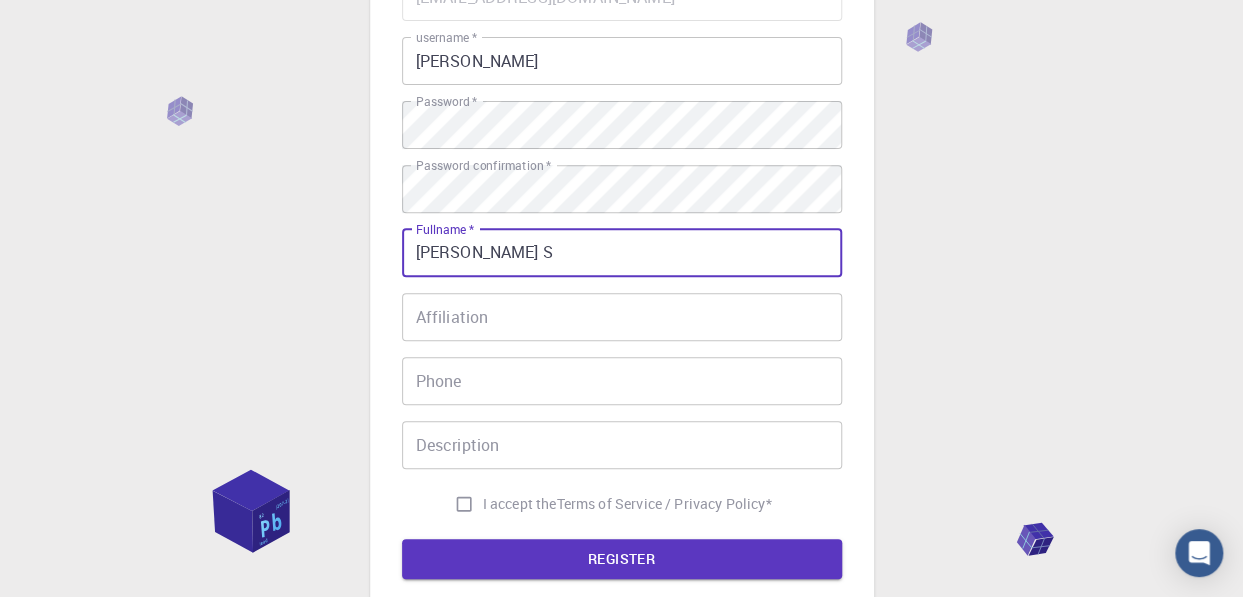 scroll, scrollTop: 300, scrollLeft: 0, axis: vertical 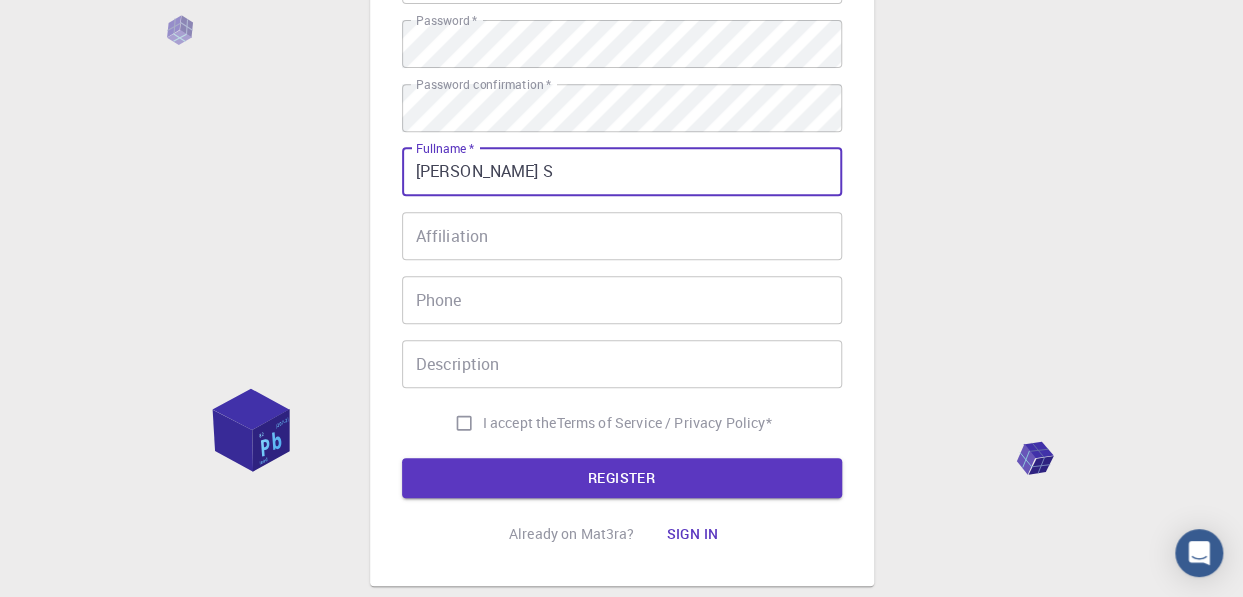 type on "[PERSON_NAME] S" 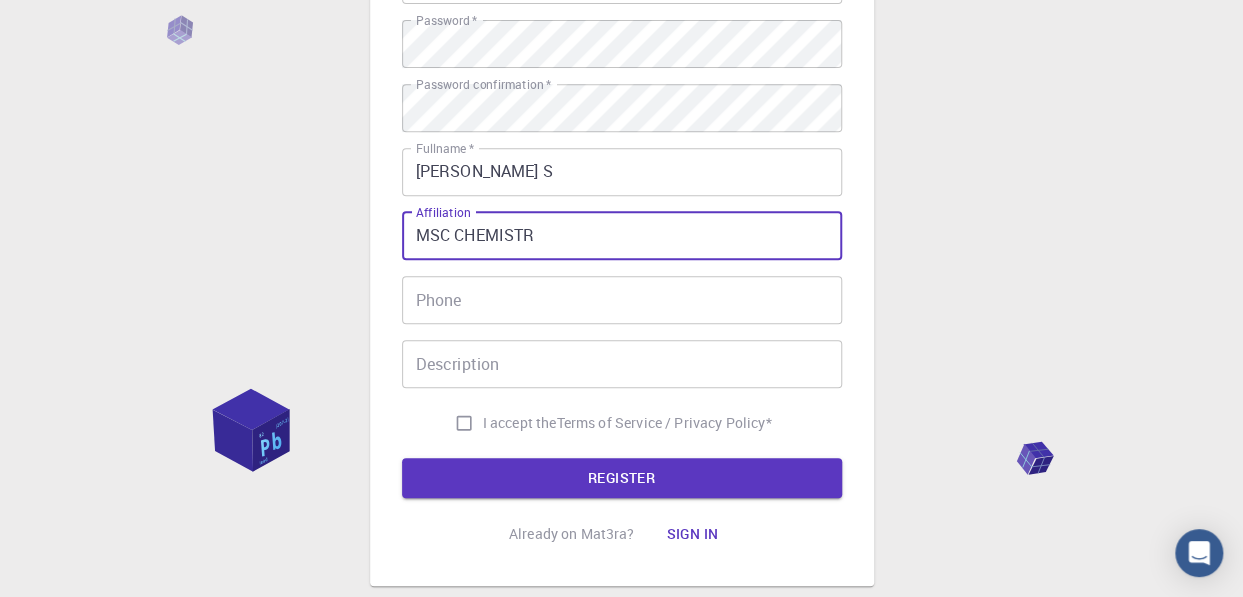 type on "MSC CHEMISTRY" 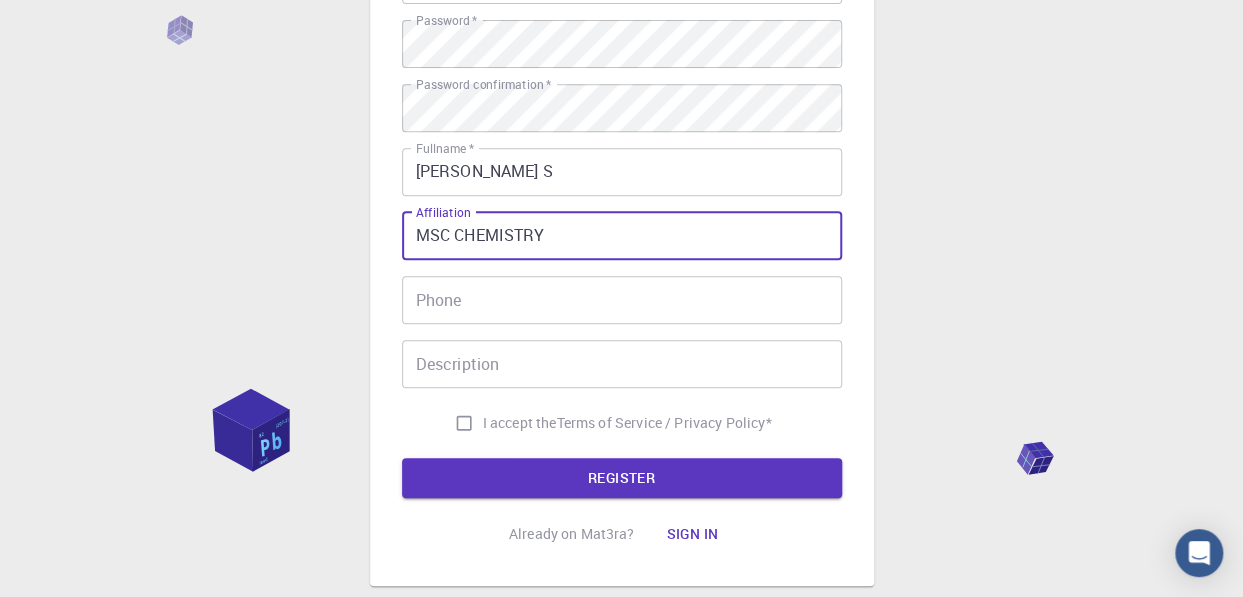 drag, startPoint x: 566, startPoint y: 251, endPoint x: 279, endPoint y: 274, distance: 287.92014 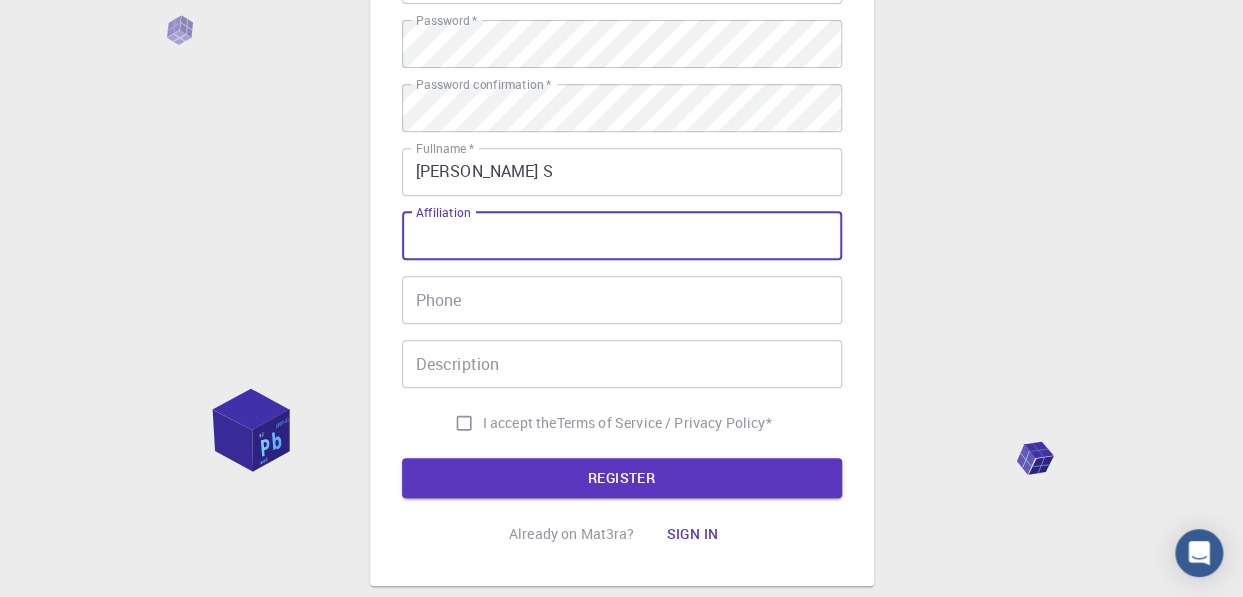 click on "Phone" at bounding box center (622, 300) 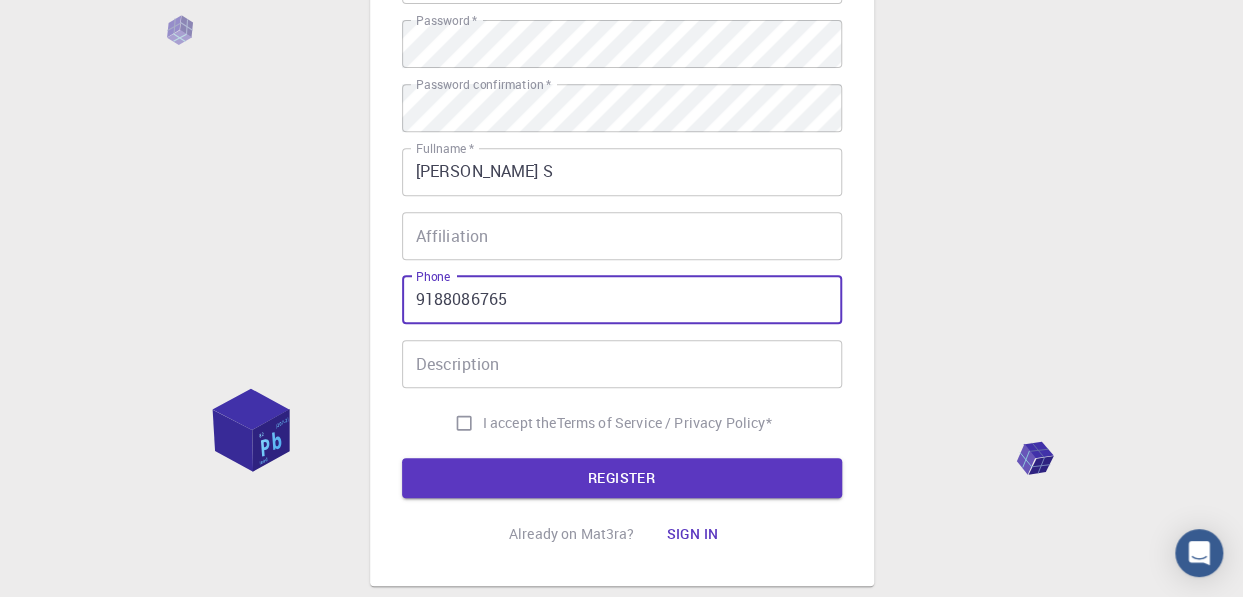 type on "9188086765" 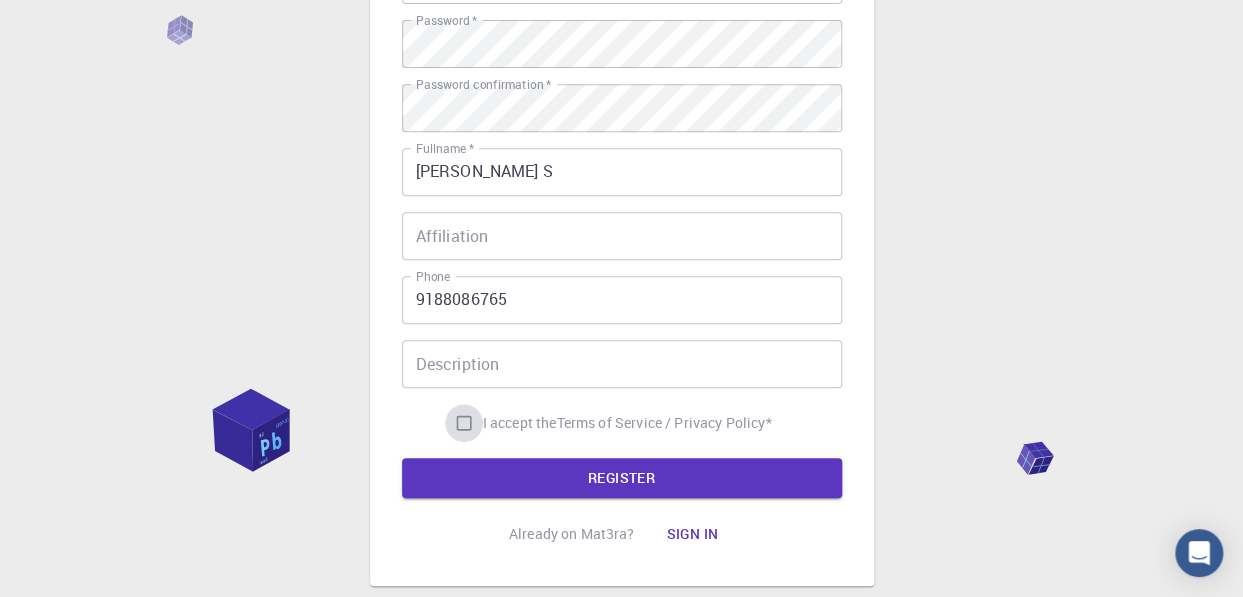 click on "I accept the  Terms of Service / Privacy Policy  *" at bounding box center (464, 423) 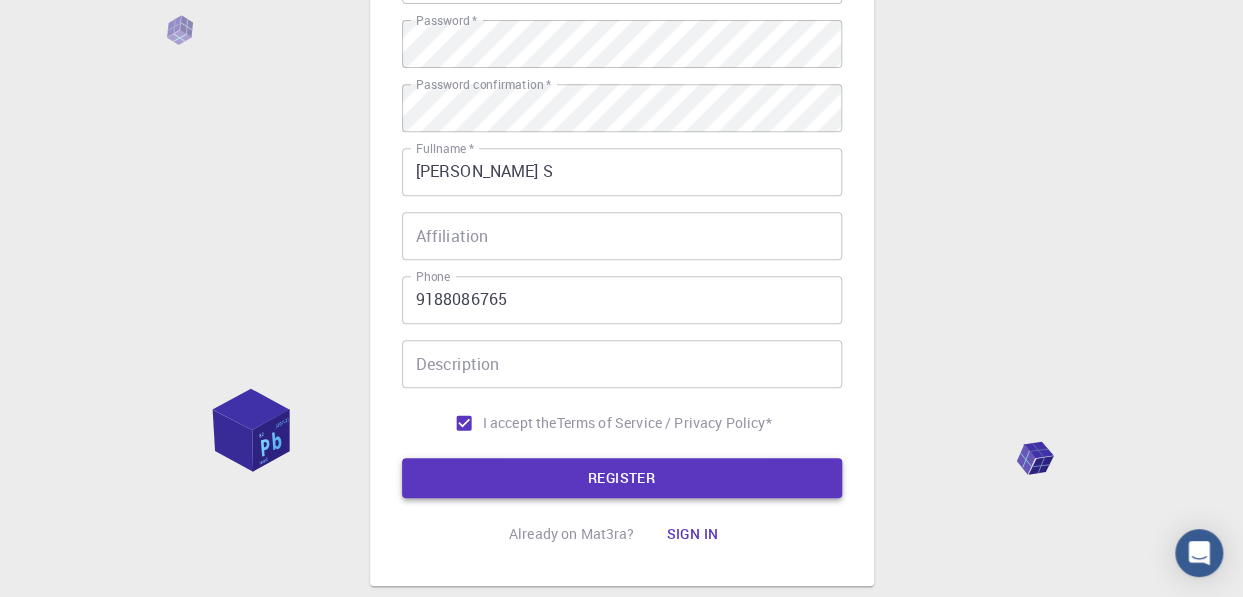 click on "REGISTER" at bounding box center [622, 478] 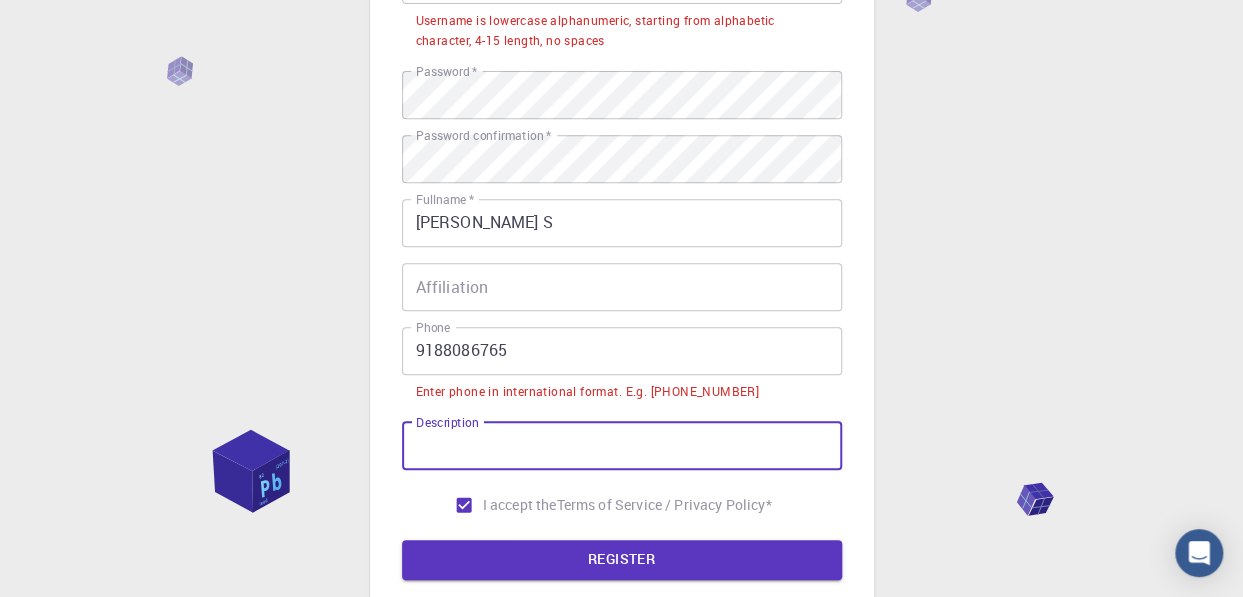 click on "Description" at bounding box center (622, 446) 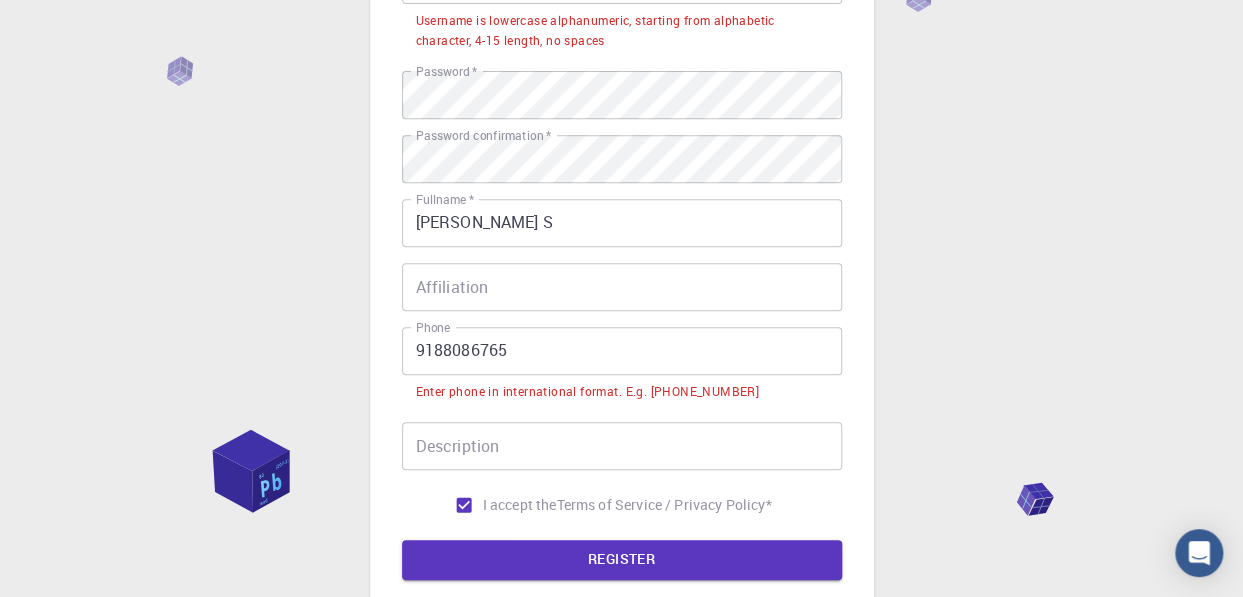click on "Email   * [EMAIL_ADDRESS][DOMAIN_NAME] Email   * username   * [PERSON_NAME] username   * Username is lowercase alphanumeric, starting from alphabetic character, 4-15 length, no spaces Password   * Password   * Password confirmation   * Password confirmation   * Fullname   * [PERSON_NAME] S Fullname   * Affiliation Affiliation Phone [PHONE_NUMBER] Phone Enter phone in international format. E.g. [PHONE_NUMBER] Description Description I accept the  Terms of Service / Privacy Policy  *" at bounding box center [622, 208] 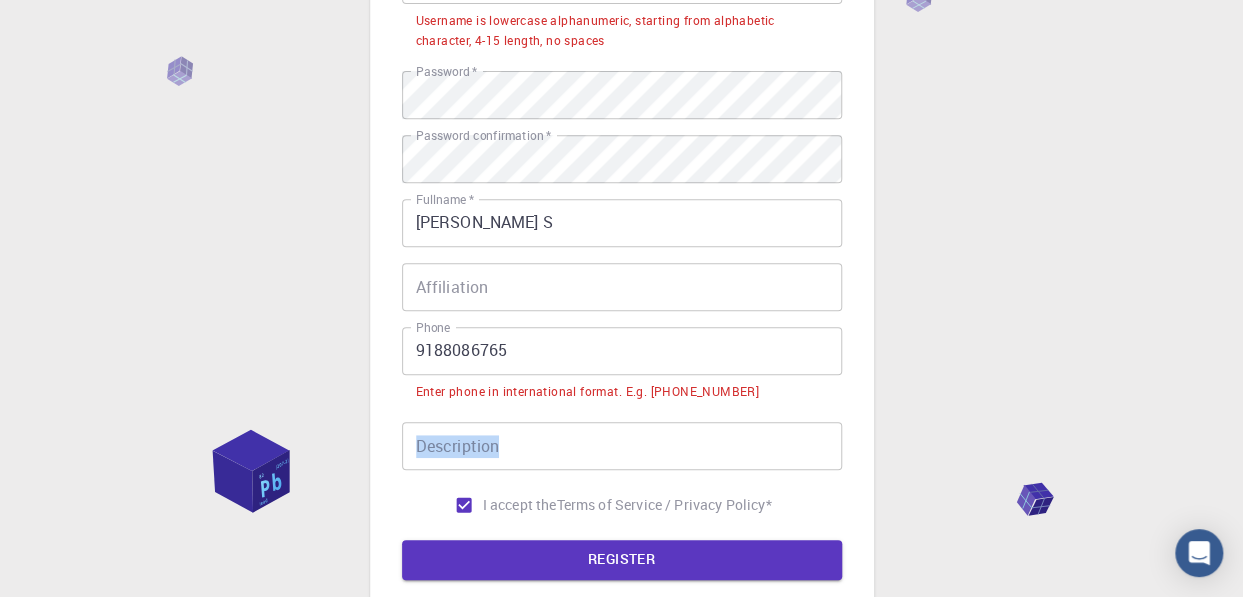 click on "Email   * [EMAIL_ADDRESS][DOMAIN_NAME] Email   * username   * [PERSON_NAME] username   * Username is lowercase alphanumeric, starting from alphabetic character, 4-15 length, no spaces Password   * Password   * Password confirmation   * Password confirmation   * Fullname   * [PERSON_NAME] S Fullname   * Affiliation Affiliation Phone [PHONE_NUMBER] Phone Enter phone in international format. E.g. [PHONE_NUMBER] Description Description I accept the  Terms of Service / Privacy Policy  *" at bounding box center [622, 208] 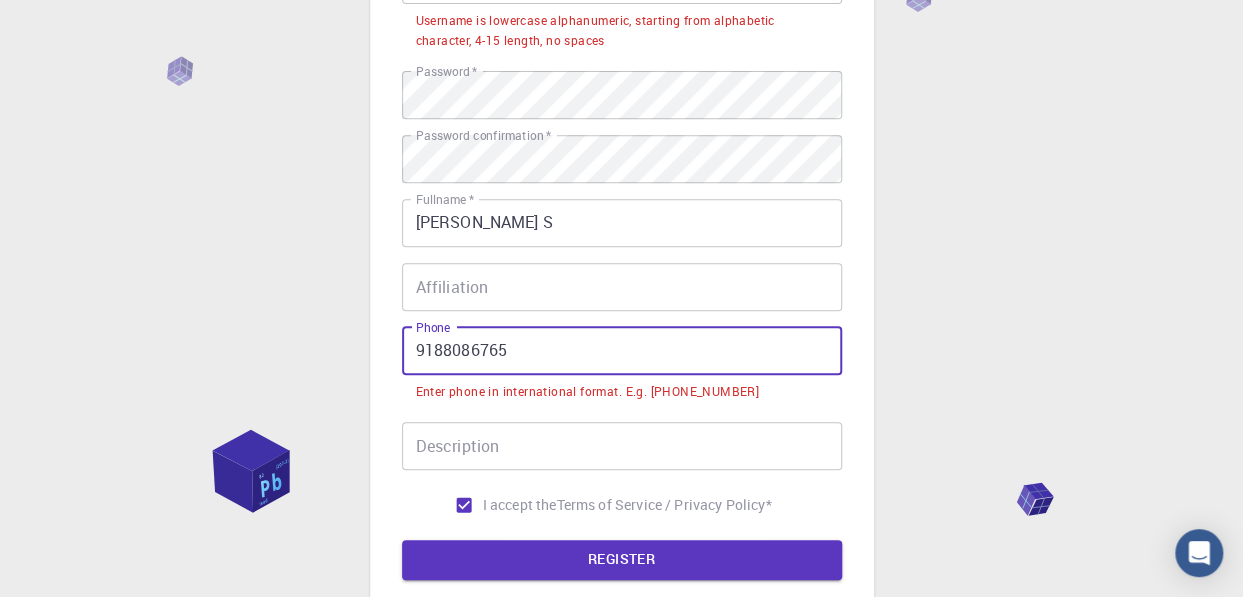 drag, startPoint x: 457, startPoint y: 419, endPoint x: 417, endPoint y: 338, distance: 90.33826 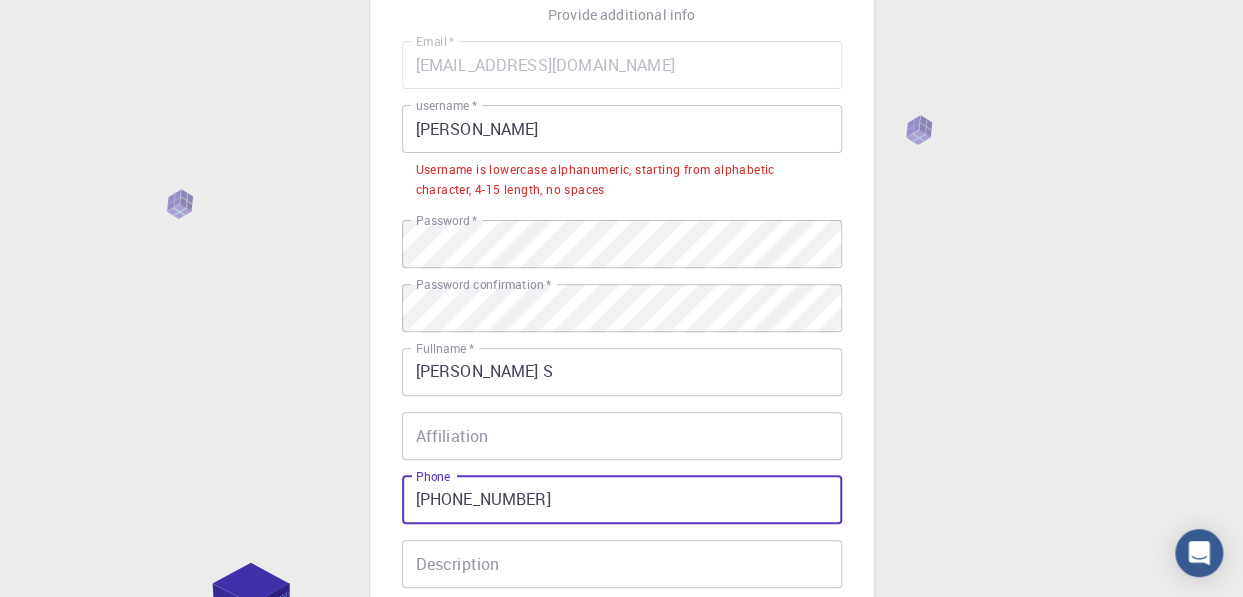 scroll, scrollTop: 199, scrollLeft: 0, axis: vertical 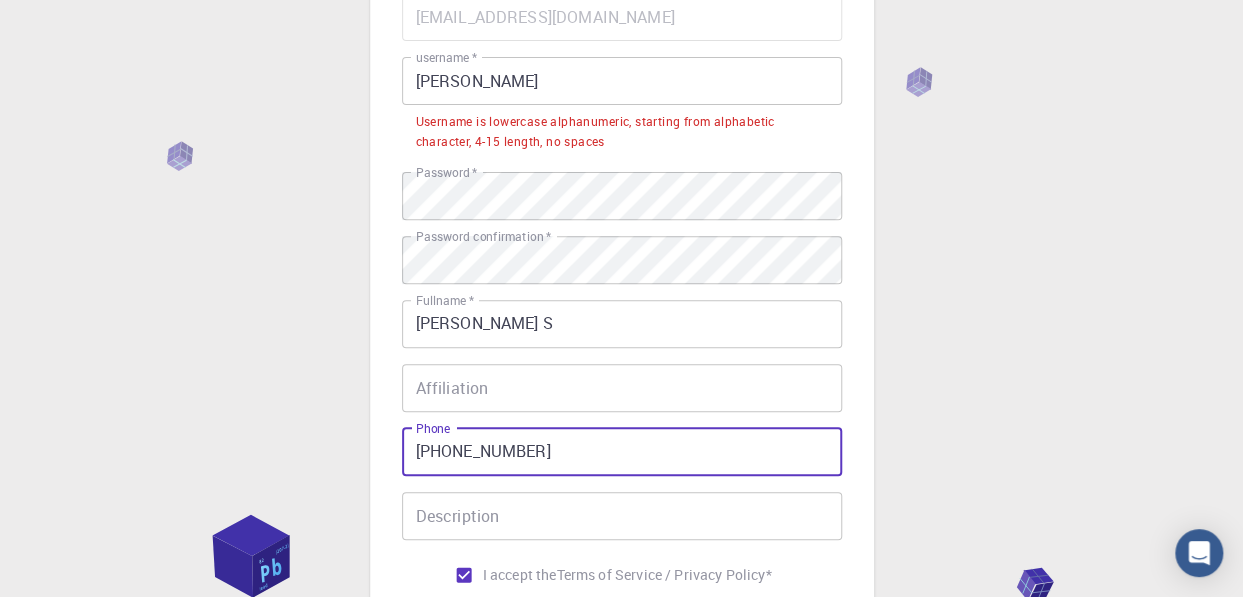 type on "[PHONE_NUMBER]" 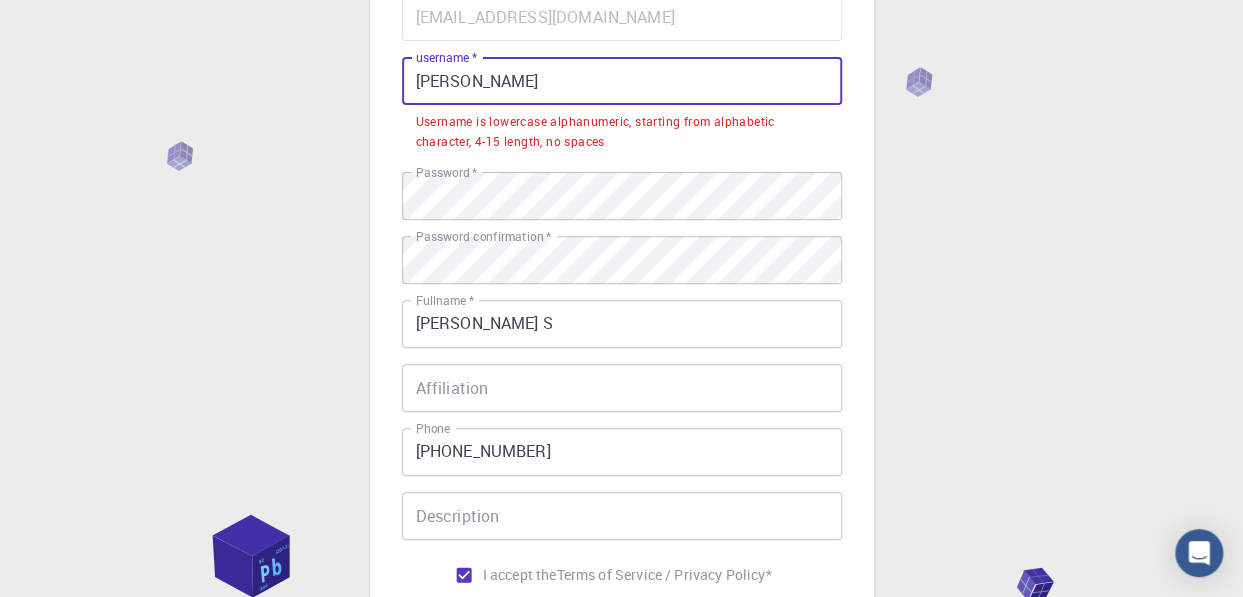 click on "[PERSON_NAME]" at bounding box center (622, 81) 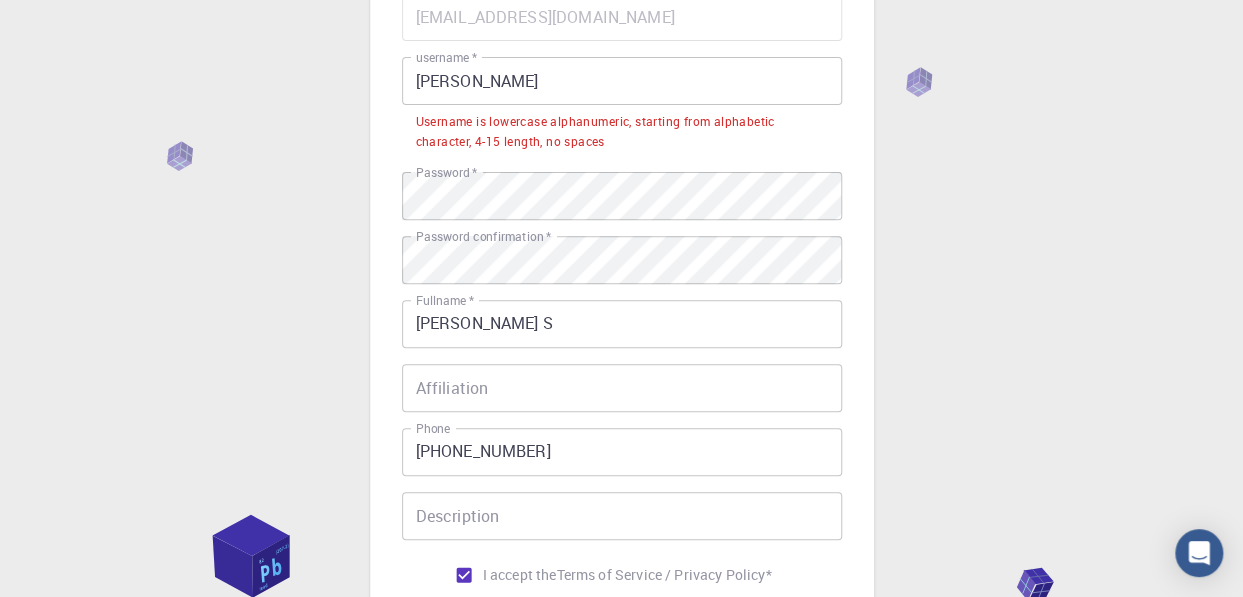 click on "Username is lowercase alphanumeric, starting from alphabetic character, 4-15 length, no spaces" at bounding box center [622, 132] 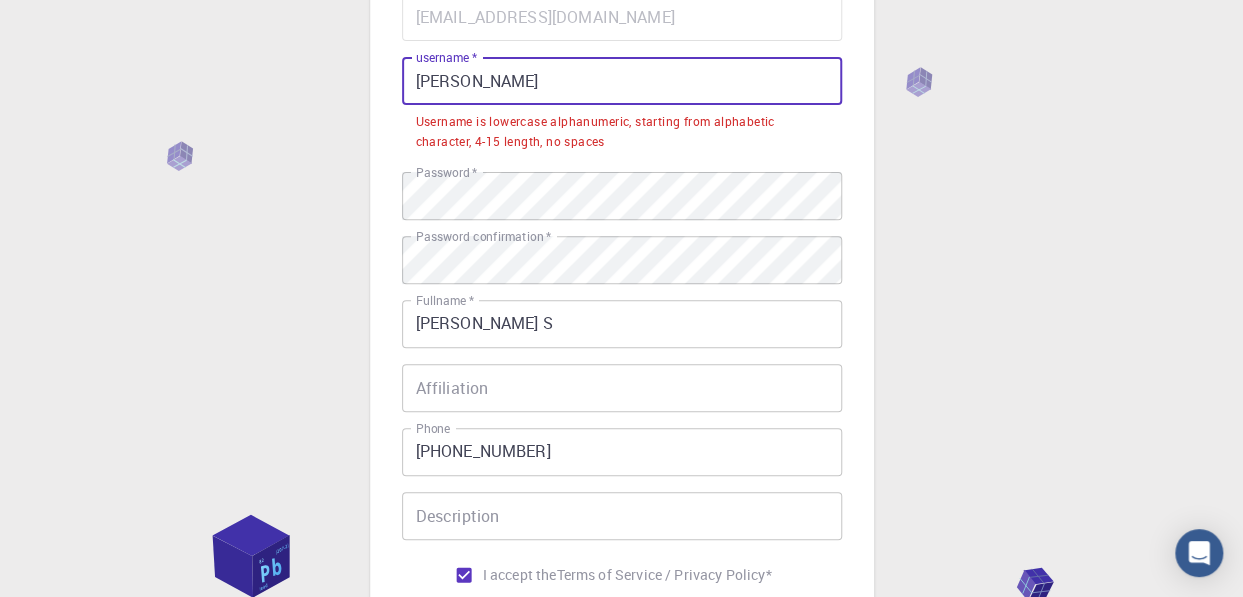 click on "[PERSON_NAME]" at bounding box center (622, 81) 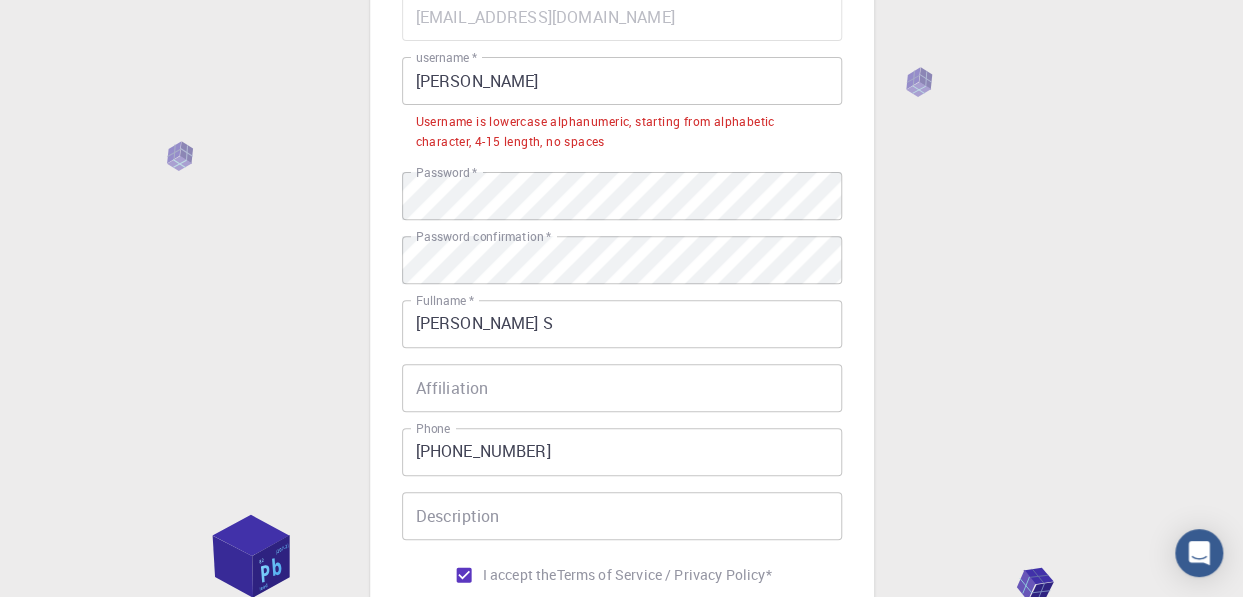 click on "Username is lowercase alphanumeric, starting from alphabetic character, 4-15 length, no spaces" at bounding box center (622, 132) 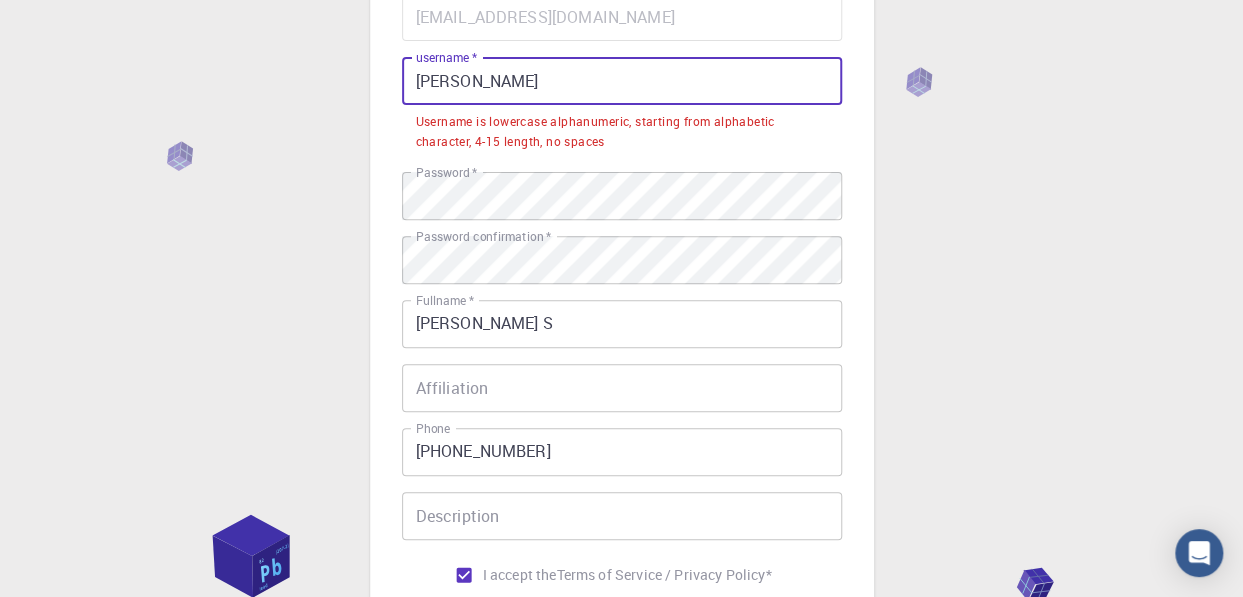 drag, startPoint x: 496, startPoint y: 72, endPoint x: 301, endPoint y: 109, distance: 198.47922 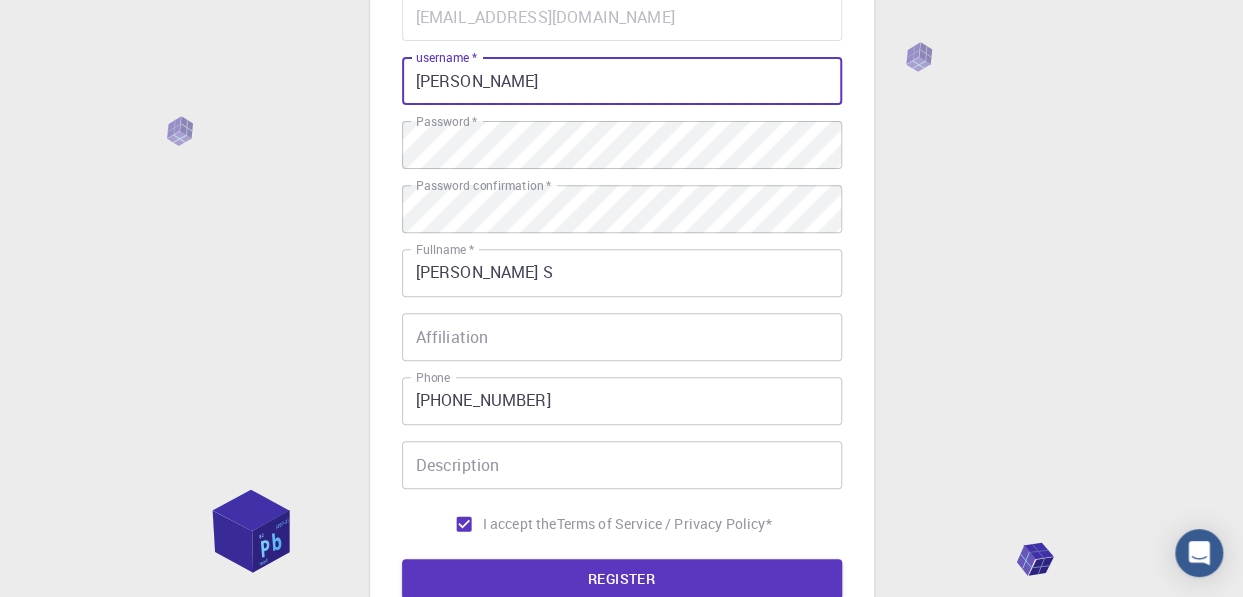 click on "3 Provide additional info Email   * [EMAIL_ADDRESS][DOMAIN_NAME] Email   * username   * [PERSON_NAME] username   * Password   * Password   * Password confirmation   * Password confirmation   * Fullname   * [PERSON_NAME] S Fullname   * Affiliation Affiliation Phone [PHONE_NUMBER] Phone Description Description I accept the  Terms of Service / Privacy Policy  * REGISTER Already on Mat3ra? Sign in" at bounding box center [622, 260] 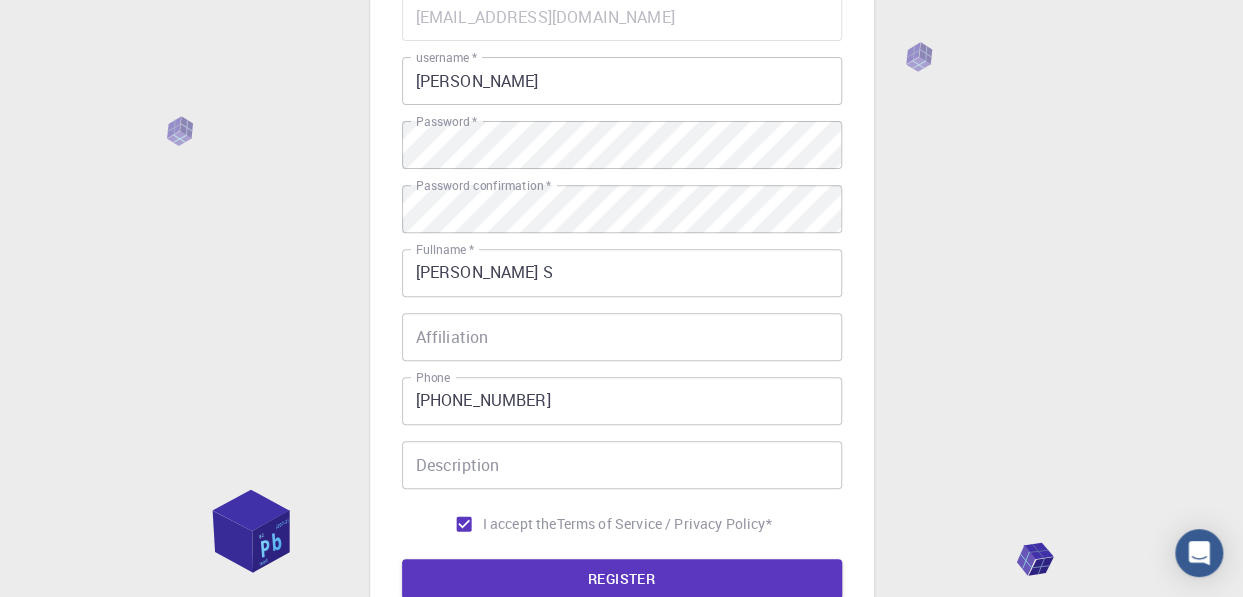 scroll, scrollTop: 0, scrollLeft: 0, axis: both 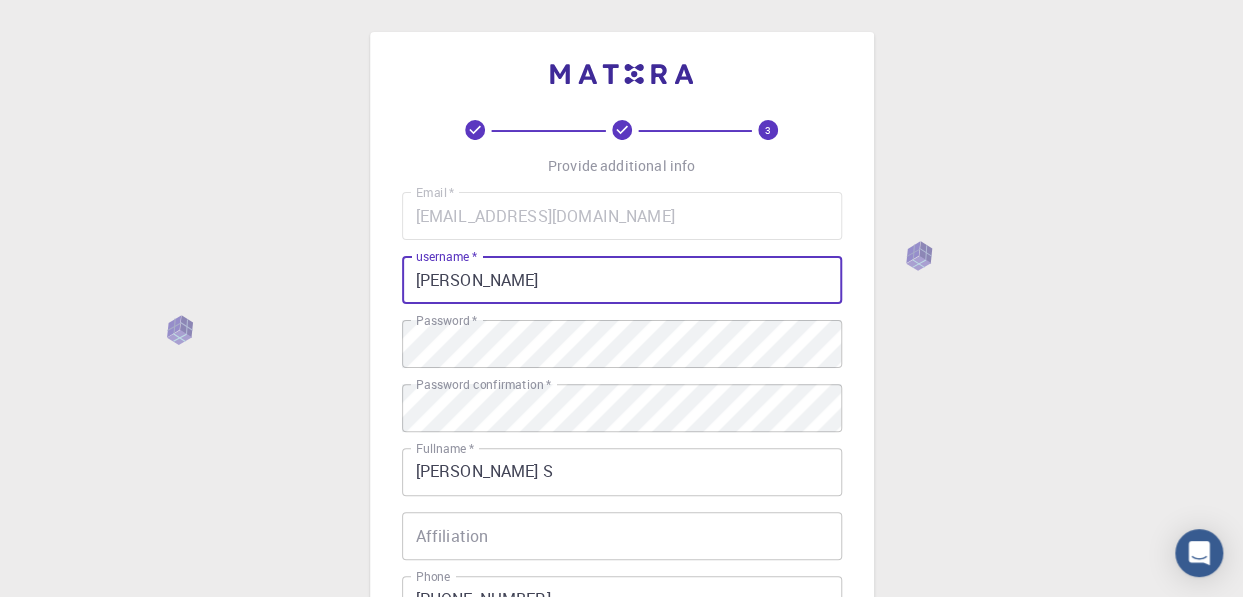 click on "[PERSON_NAME]" at bounding box center (622, 280) 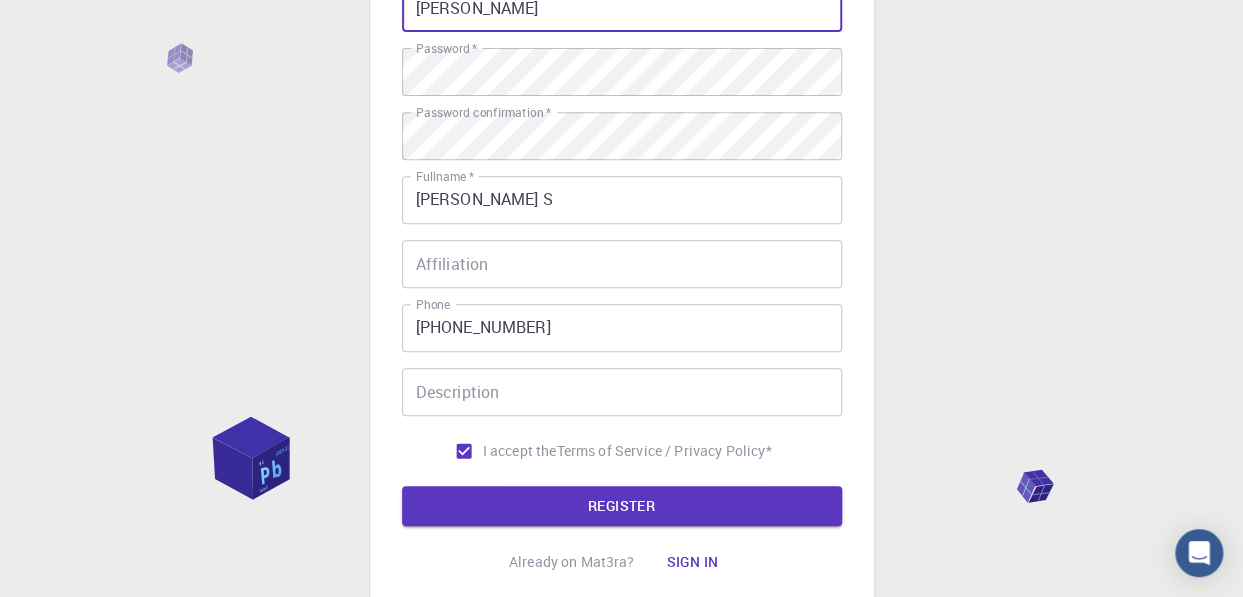 scroll, scrollTop: 423, scrollLeft: 0, axis: vertical 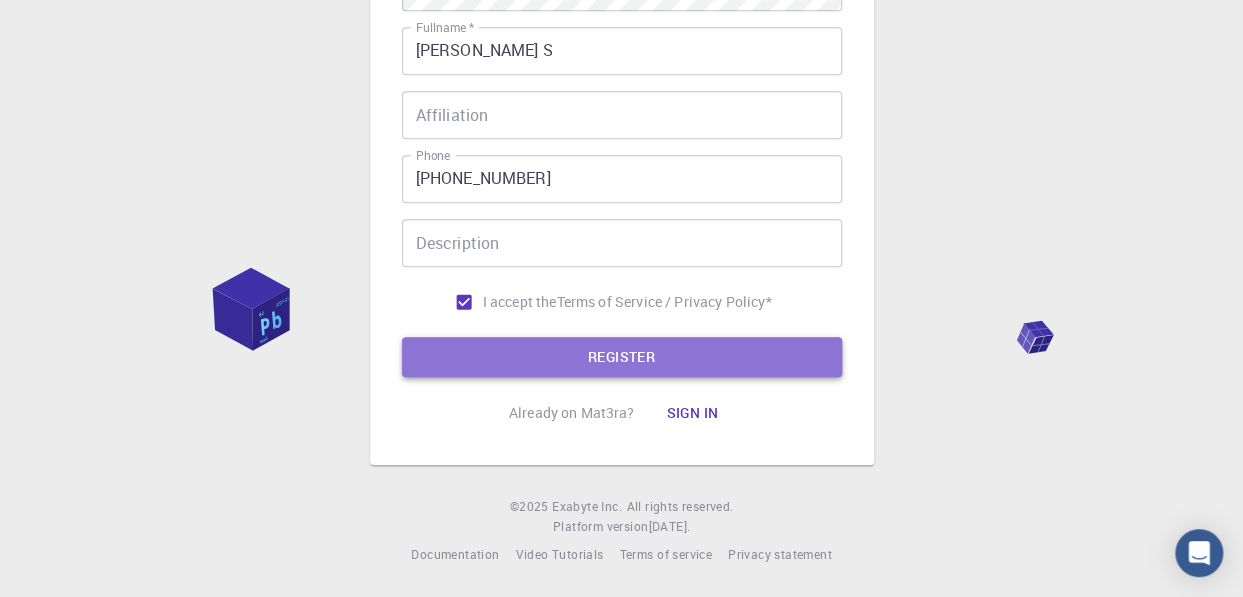 click on "REGISTER" at bounding box center [622, 357] 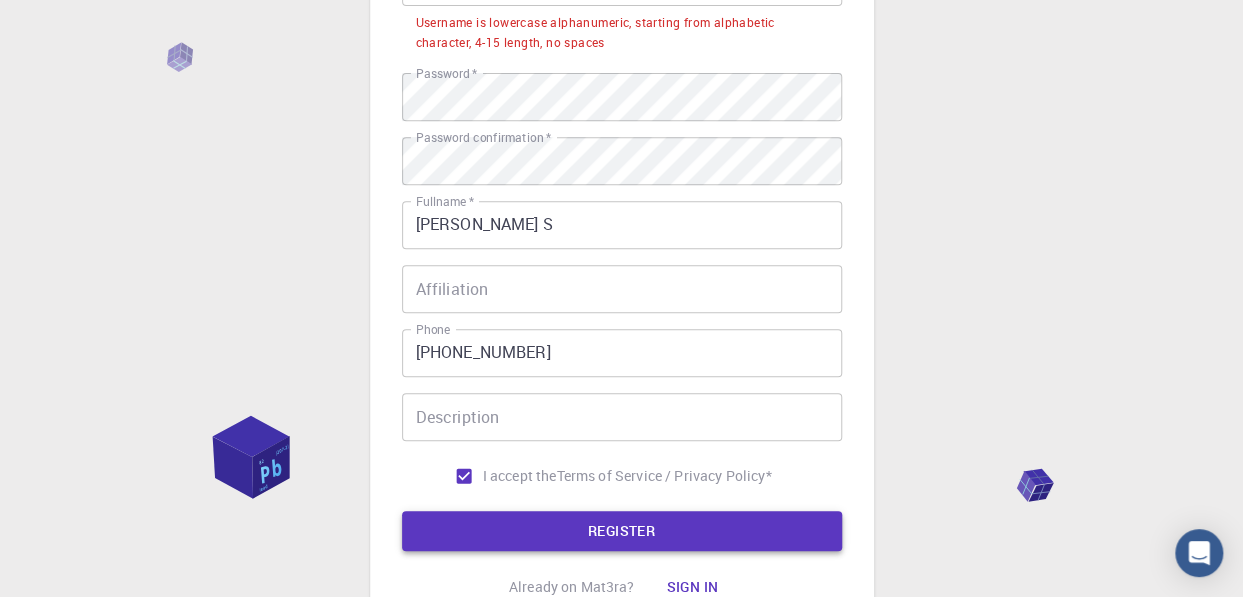 scroll, scrollTop: 174, scrollLeft: 0, axis: vertical 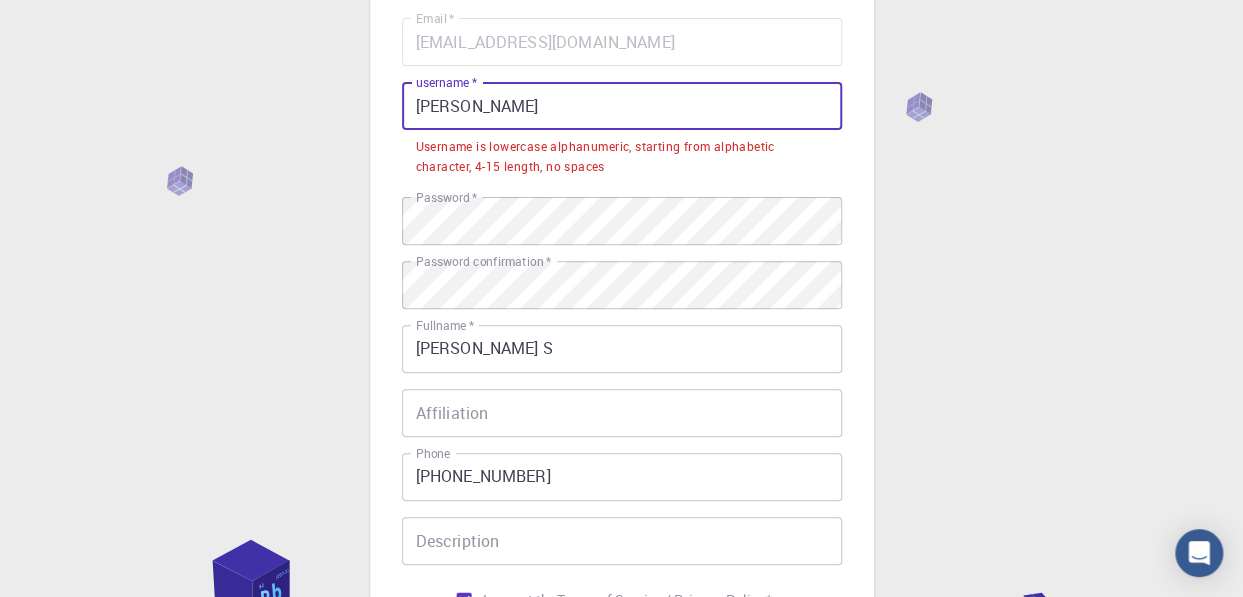 drag, startPoint x: 496, startPoint y: 92, endPoint x: 18, endPoint y: 118, distance: 478.7066 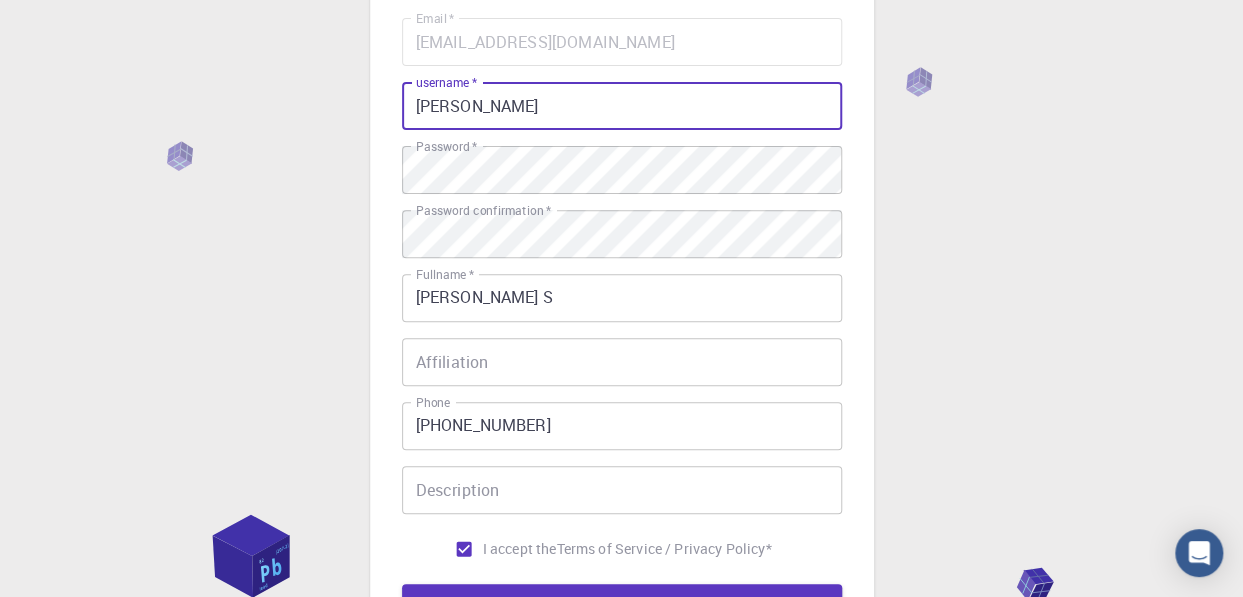 type on "[PERSON_NAME]" 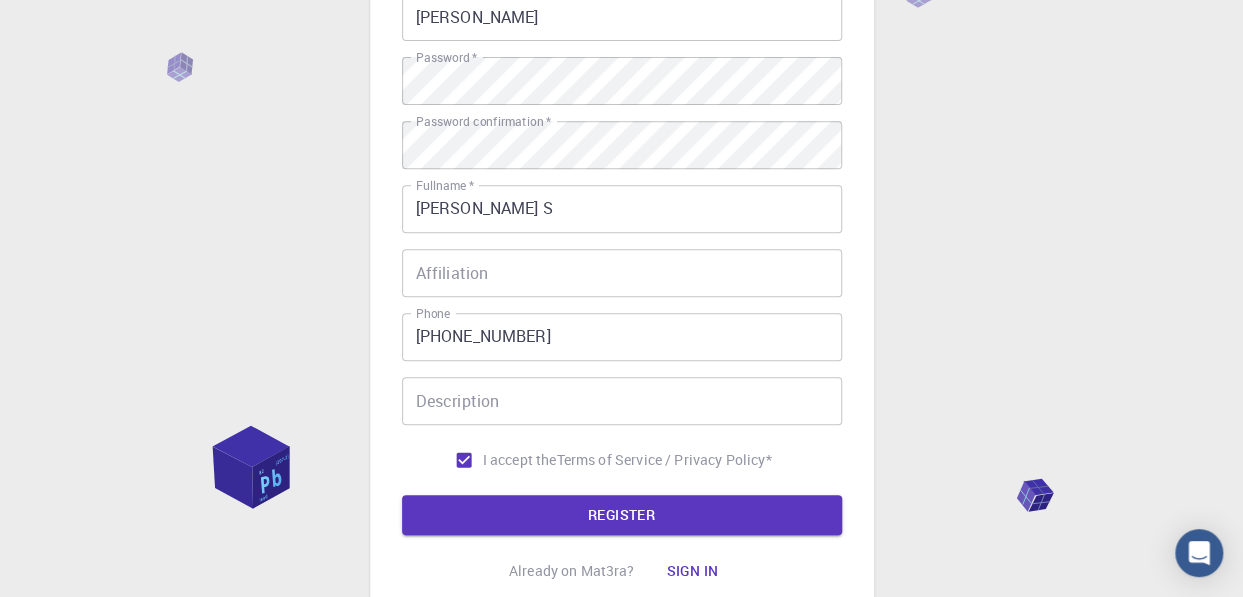scroll, scrollTop: 423, scrollLeft: 0, axis: vertical 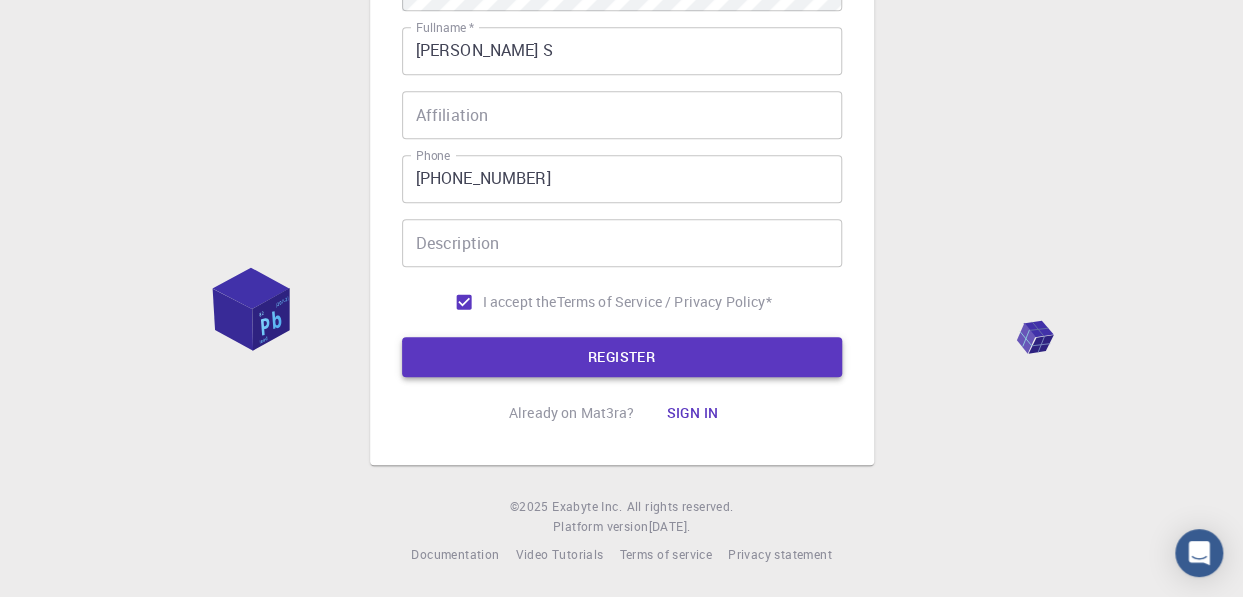 click on "Email   * [EMAIL_ADDRESS][DOMAIN_NAME] Email   * username   * [PERSON_NAME] username   * Password   * Password   * Password confirmation   * Password confirmation   * Fullname   * [PERSON_NAME] S Fullname   * Affiliation Affiliation Phone [PHONE_NUMBER] Phone Description Description I accept the  Terms of Service / Privacy Policy  * REGISTER" at bounding box center (622, 74) 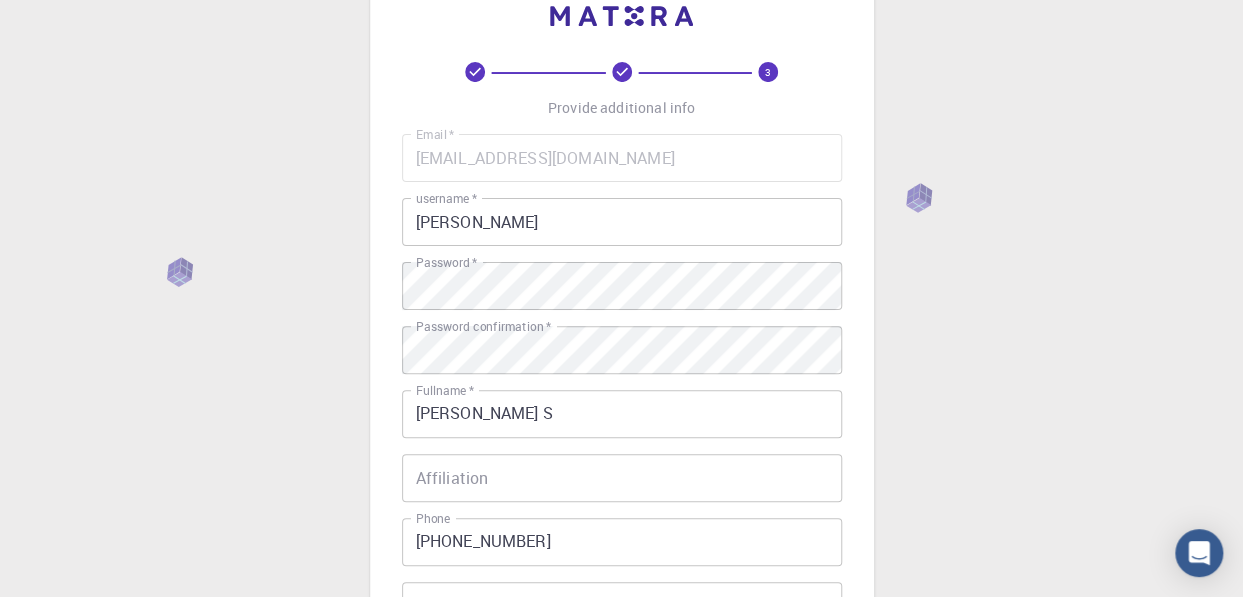 scroll, scrollTop: 23, scrollLeft: 0, axis: vertical 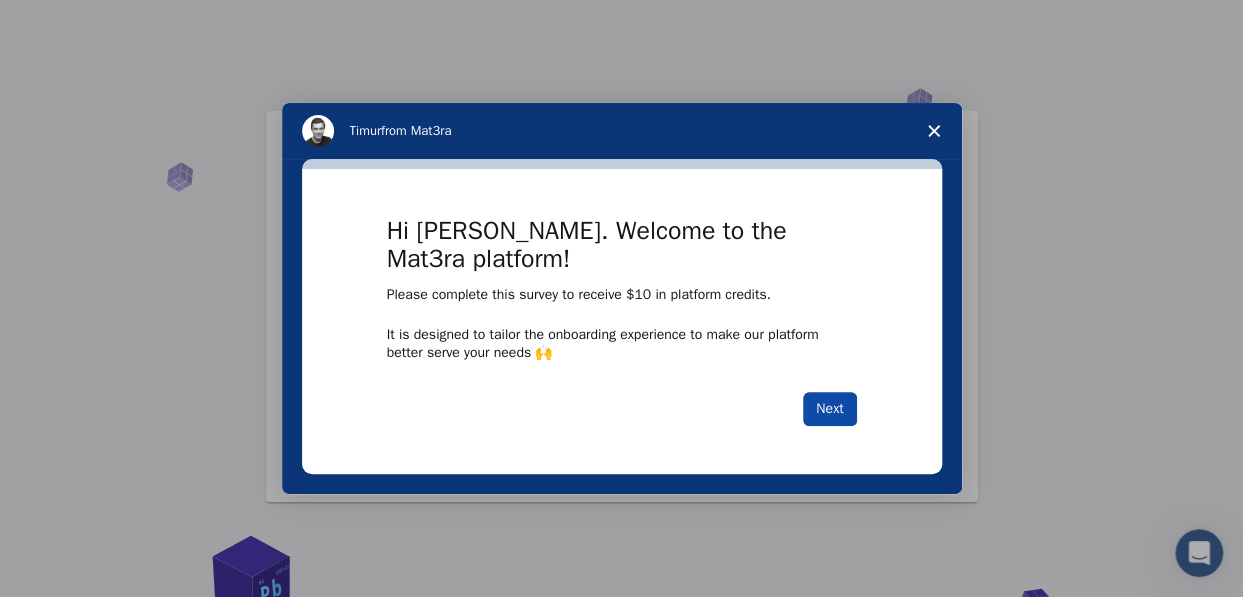click on "Next" at bounding box center (829, 409) 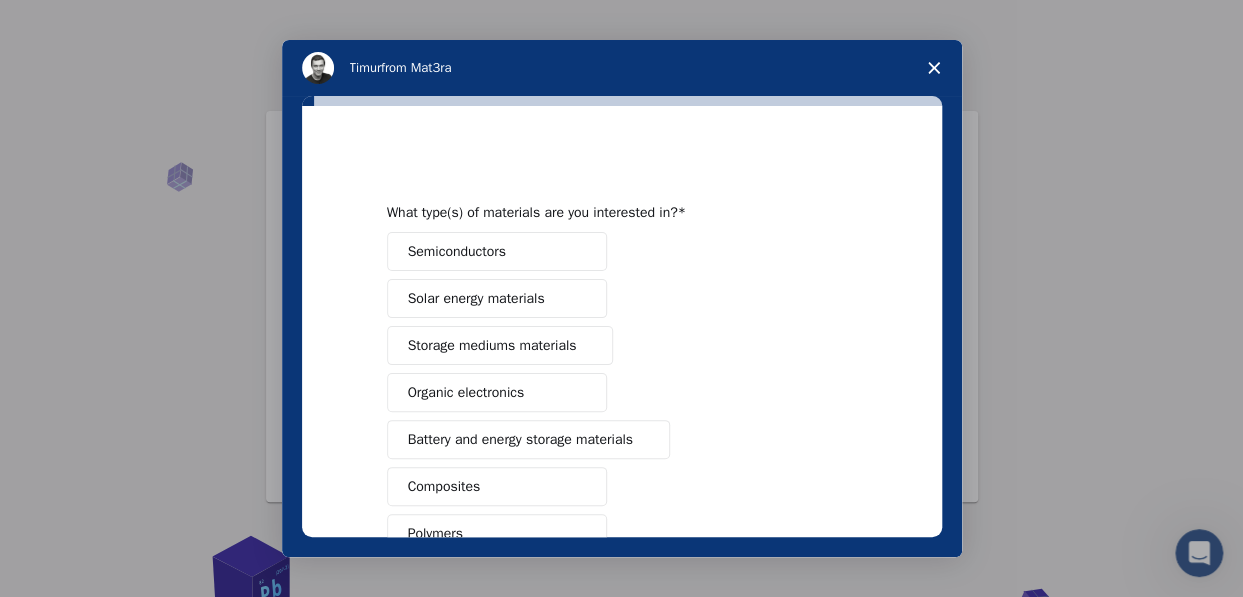 click 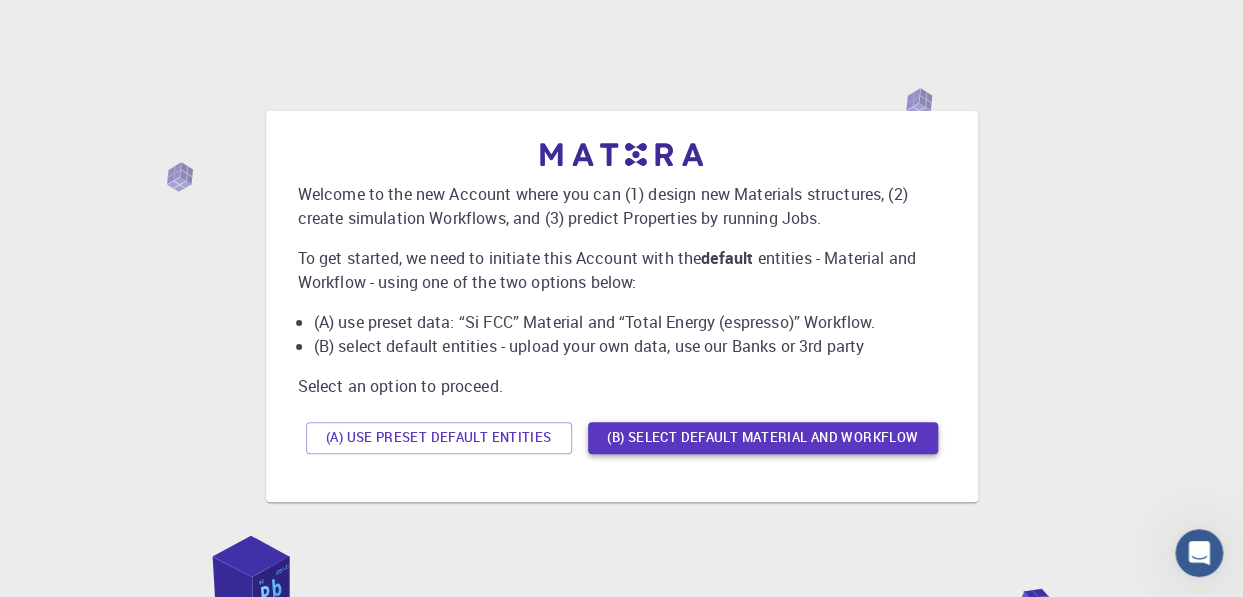 click on "(B) Select default material and workflow" at bounding box center (763, 438) 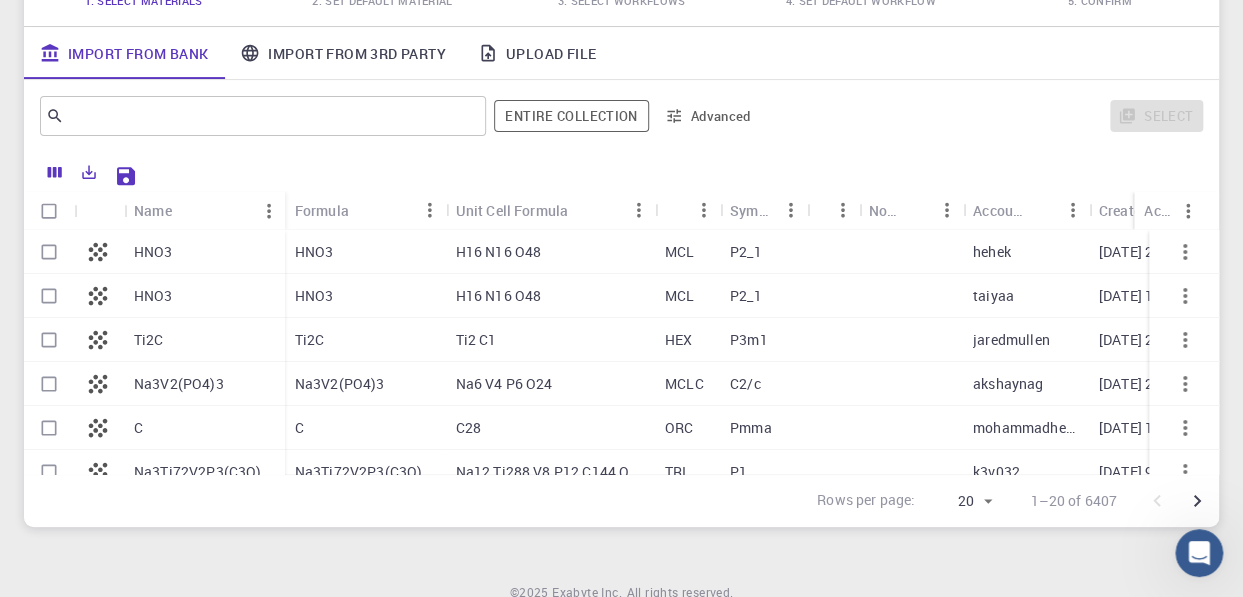 scroll, scrollTop: 300, scrollLeft: 0, axis: vertical 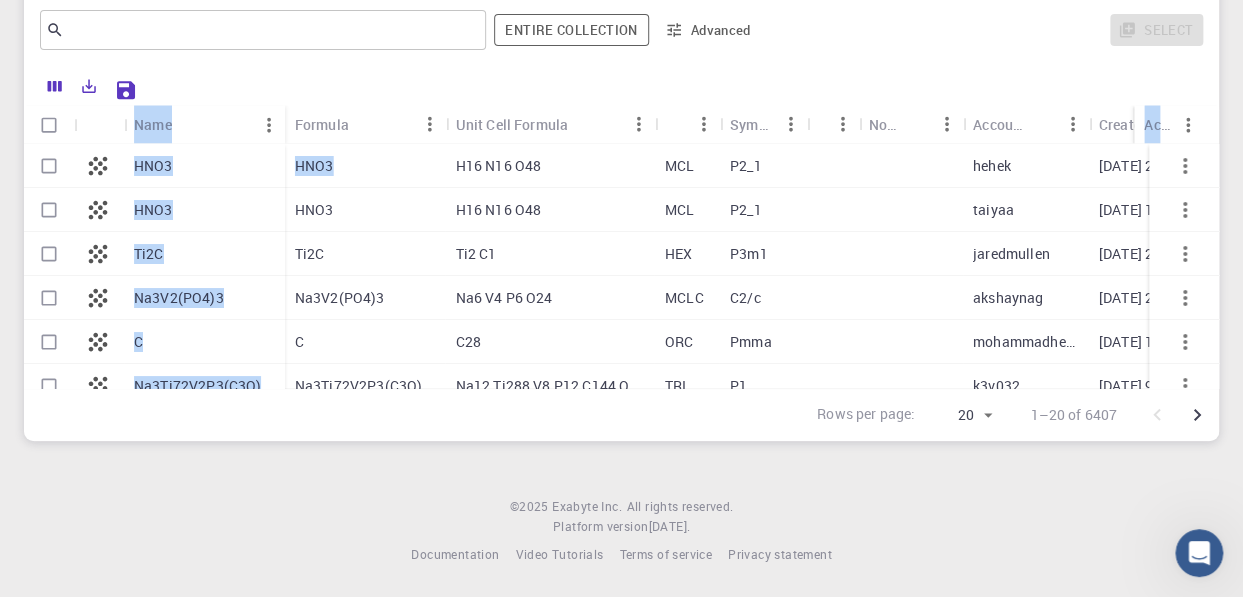 drag, startPoint x: 431, startPoint y: 84, endPoint x: 421, endPoint y: 143, distance: 59.841457 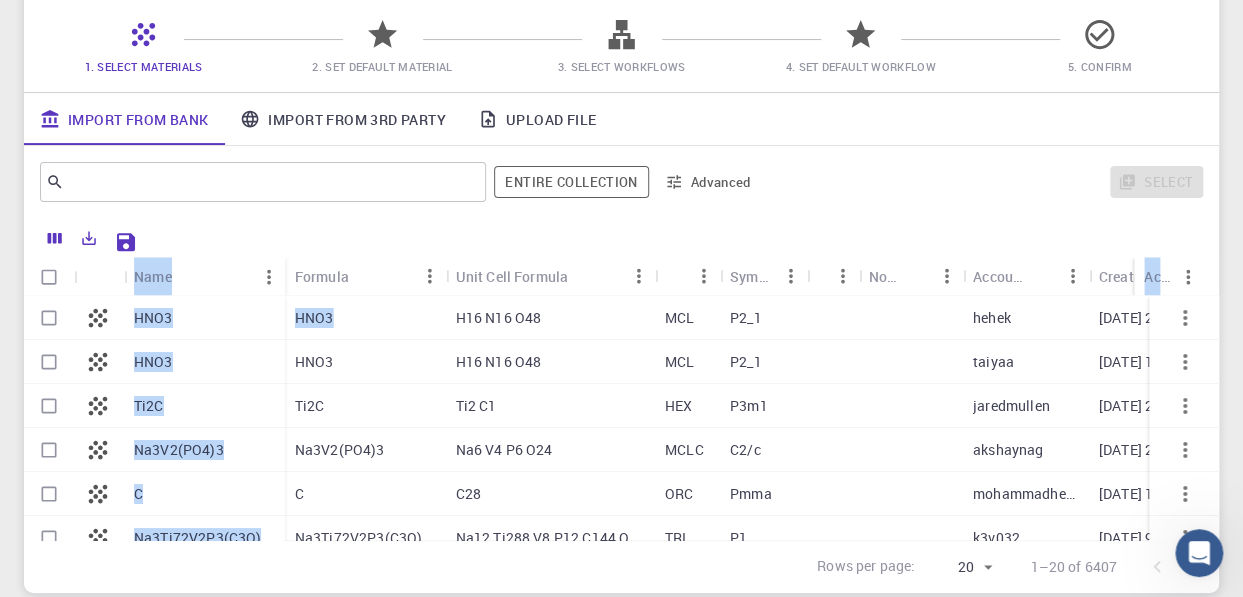 scroll, scrollTop: 0, scrollLeft: 0, axis: both 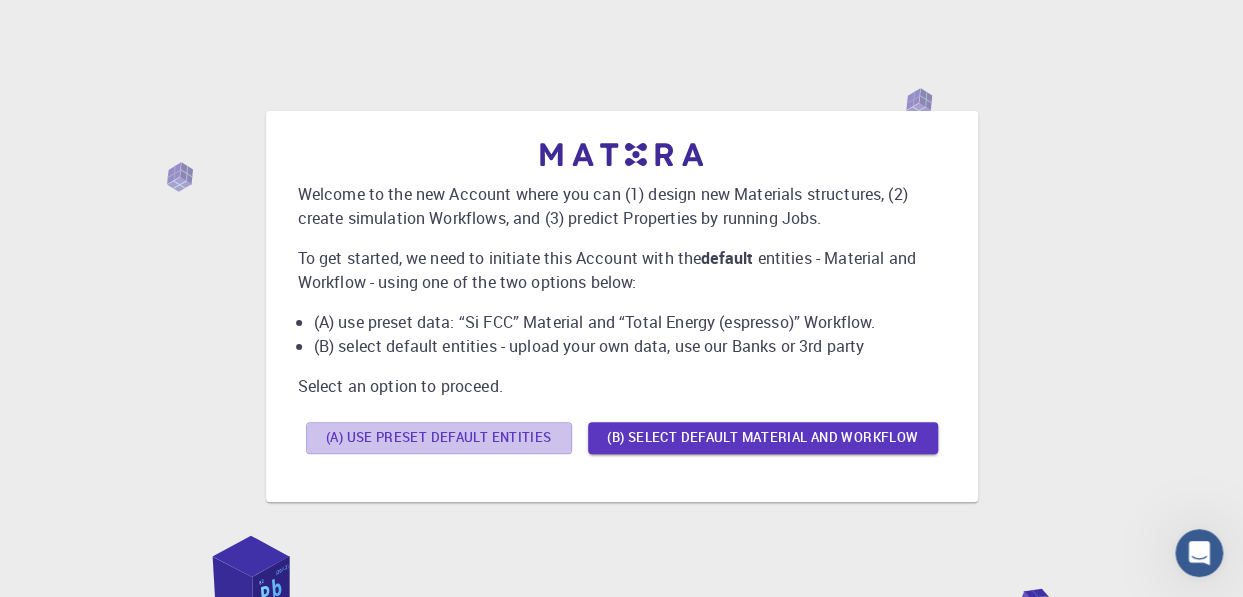click on "(A) Use preset default entities" at bounding box center [439, 438] 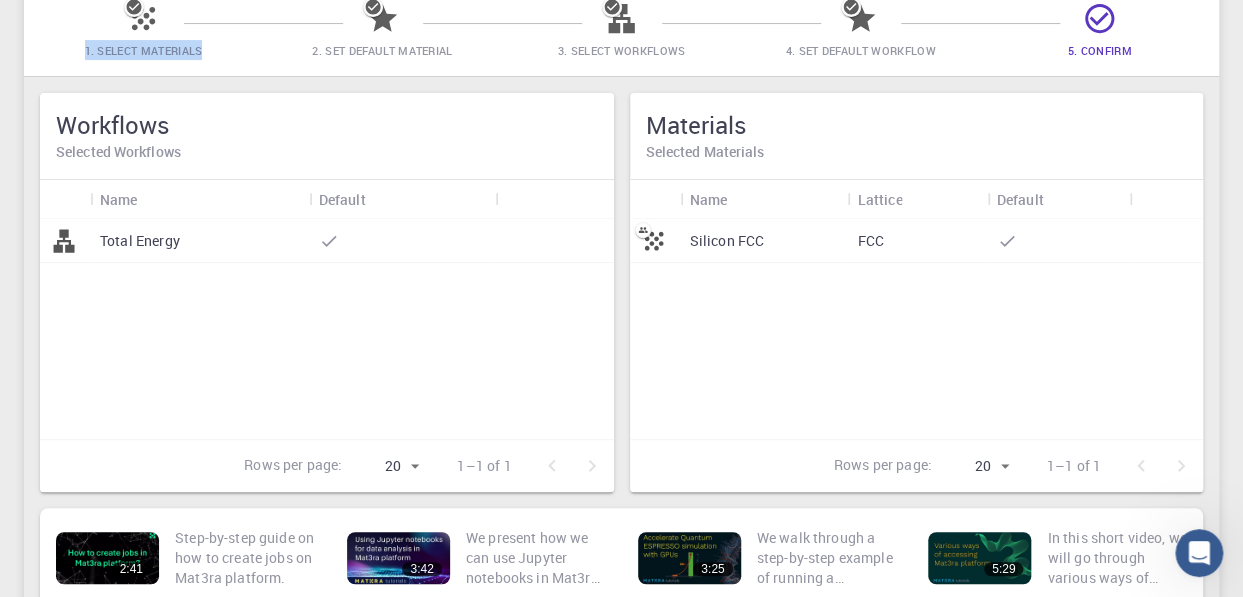 scroll, scrollTop: 199, scrollLeft: 0, axis: vertical 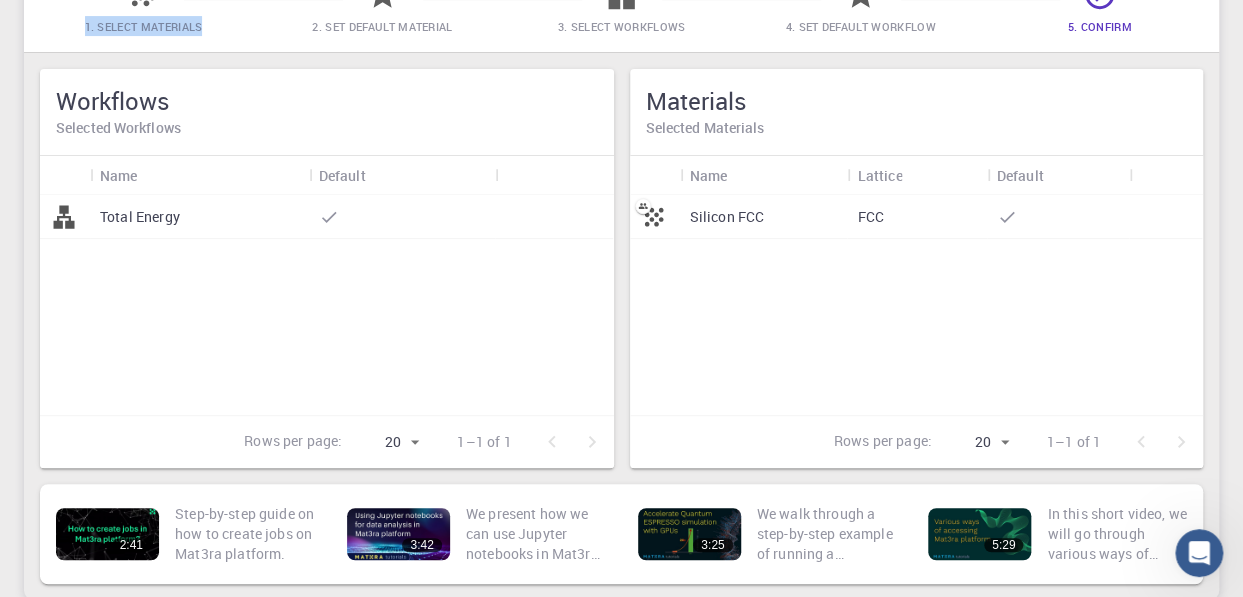 click on "Initial Account Setup for  [PERSON_NAME] S Select Materials, Workflows and assign defaults Back Proceed to homepage Create job 1. Select Materials 2. Set Default Material 3. Select Workflows 4. Set Default Workflow 5. Confirm Workflows Selected Workflows Name Default Total Energy Rows per page: 20 20 1–1 of 1 Materials Selected Materials Name Lattice Default Silicon FCC FCC Rows per page: 20 20 1–1 of 1 2:41 Step-by-[PERSON_NAME] on how to create jobs on Mat3ra platform. 3:42 We present how we can use Jupyter notebooks in Mat3ra platform for data analysis. 3:25 We walk through a step-by-step example of running a Quantum ESPRESSO job on a GPU enabled node. We see significant performance improvement by using CUDA/GPU-enabled version of Quantum ESPRESSO 5:29 In this short video, we will go through various ways of accessing Mat3ra platform. There are three main modes of accessing Mat3ra platform: (1) Web/browser interface, (2) Command line interface (CLI), and (3) API access. ©  2025     ." at bounding box center [621, 278] 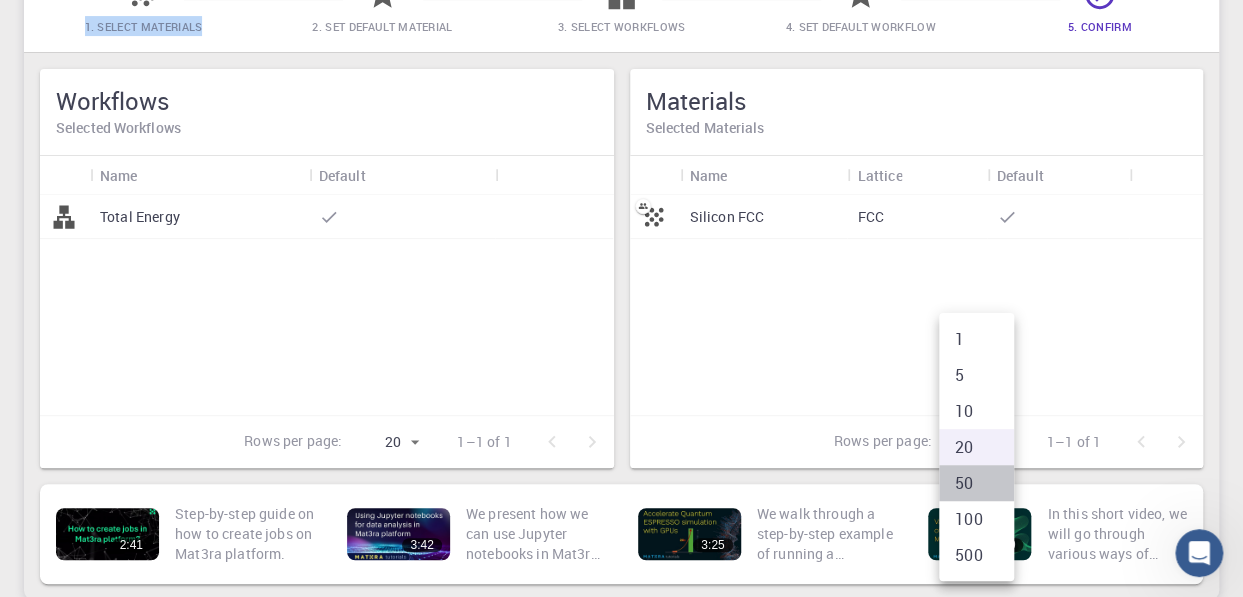 click on "50" at bounding box center [976, 483] 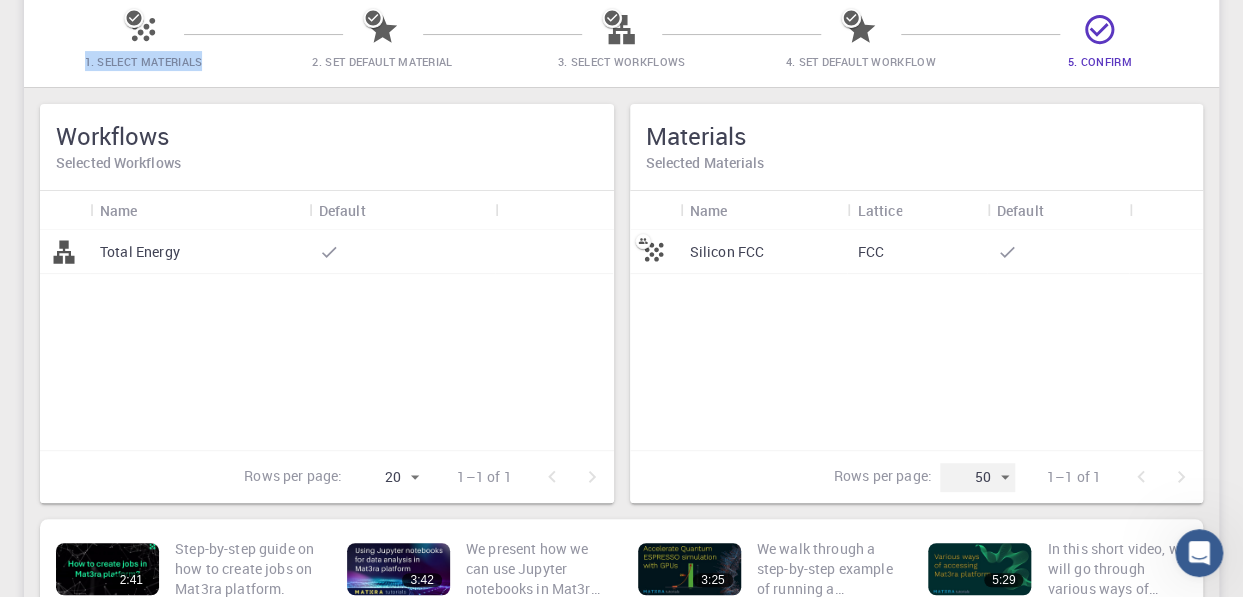 scroll, scrollTop: 199, scrollLeft: 0, axis: vertical 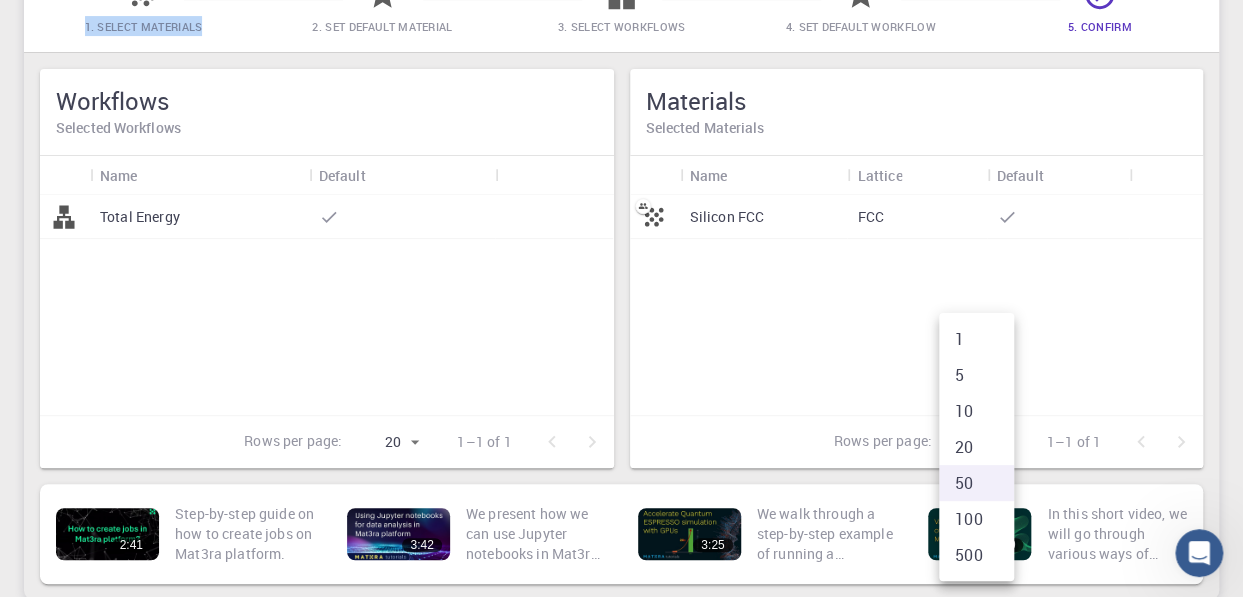 click on "Initial Account Setup for  [PERSON_NAME] S Select Materials, Workflows and assign defaults Back Proceed to homepage Create job 1. Select Materials 2. Set Default Material 3. Select Workflows 4. Set Default Workflow 5. Confirm Workflows Selected Workflows Name Default Total Energy Rows per page: 20 20 1–1 of 1 Materials Selected Materials Name Lattice Default Silicon FCC FCC Rows per page: 50 50 1–1 of 1 2:41 Step-by-[PERSON_NAME] on how to create jobs on Mat3ra platform. 3:42 We present how we can use Jupyter notebooks in Mat3ra platform for data analysis. 3:25 We walk through a step-by-step example of running a Quantum ESPRESSO job on a GPU enabled node. We see significant performance improvement by using CUDA/GPU-enabled version of Quantum ESPRESSO 5:29 In this short video, we will go through various ways of accessing Mat3ra platform. There are three main modes of accessing Mat3ra platform: (1) Web/browser interface, (2) Command line interface (CLI), and (3) API access. ©  2025     . 1 5 10" at bounding box center [621, 278] 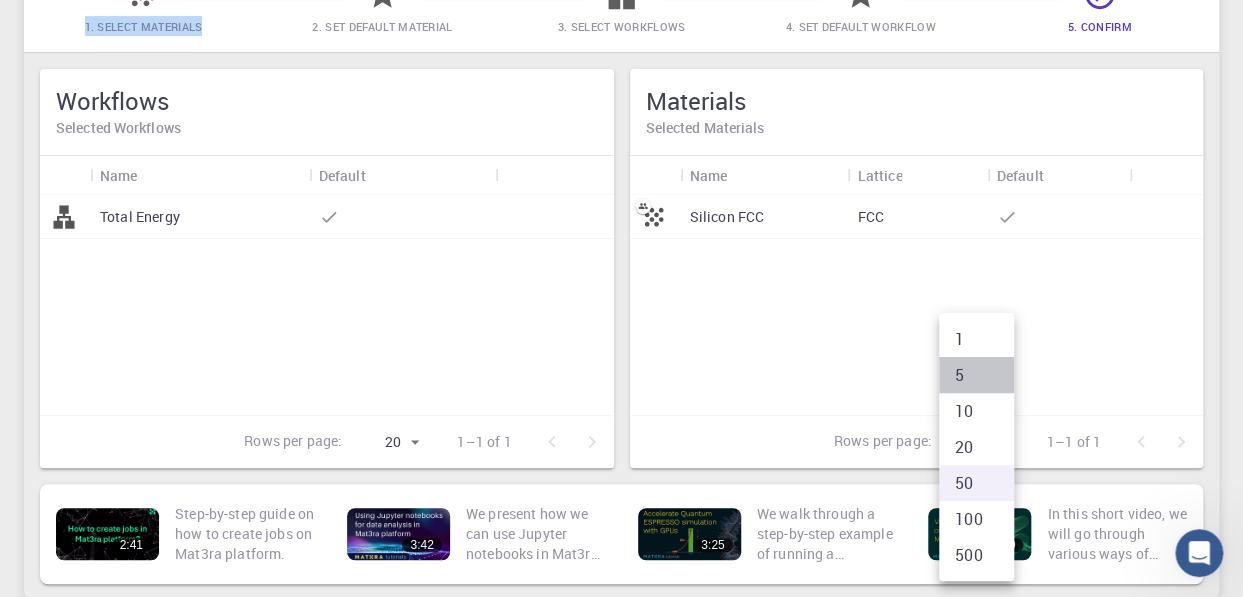 click on "5" at bounding box center (976, 375) 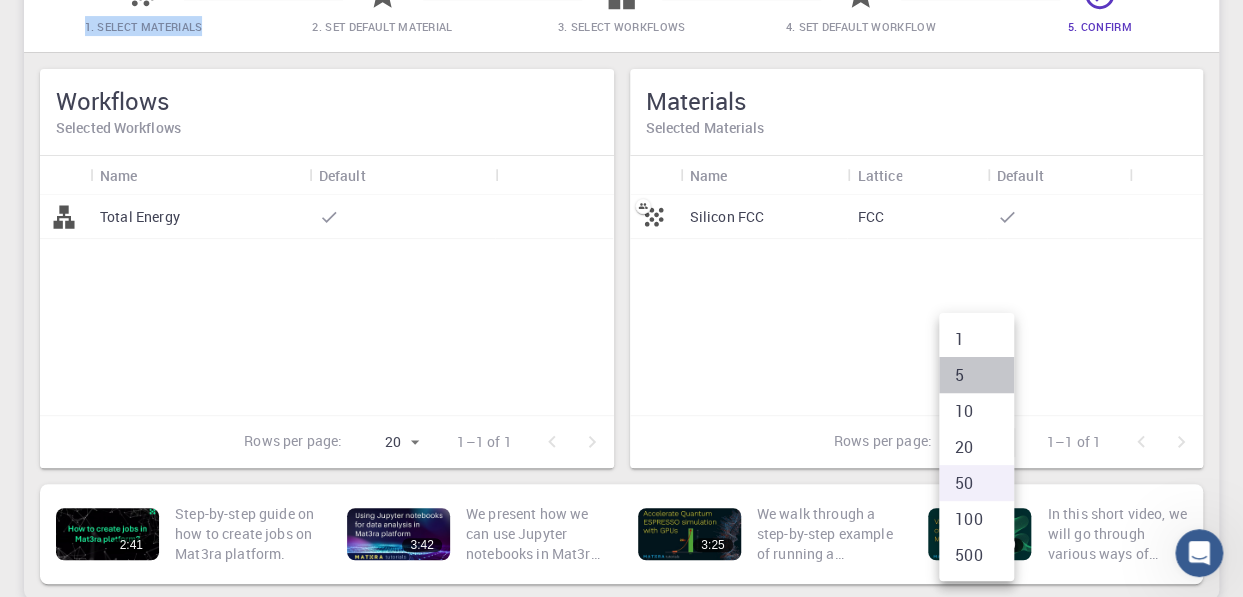 type on "5" 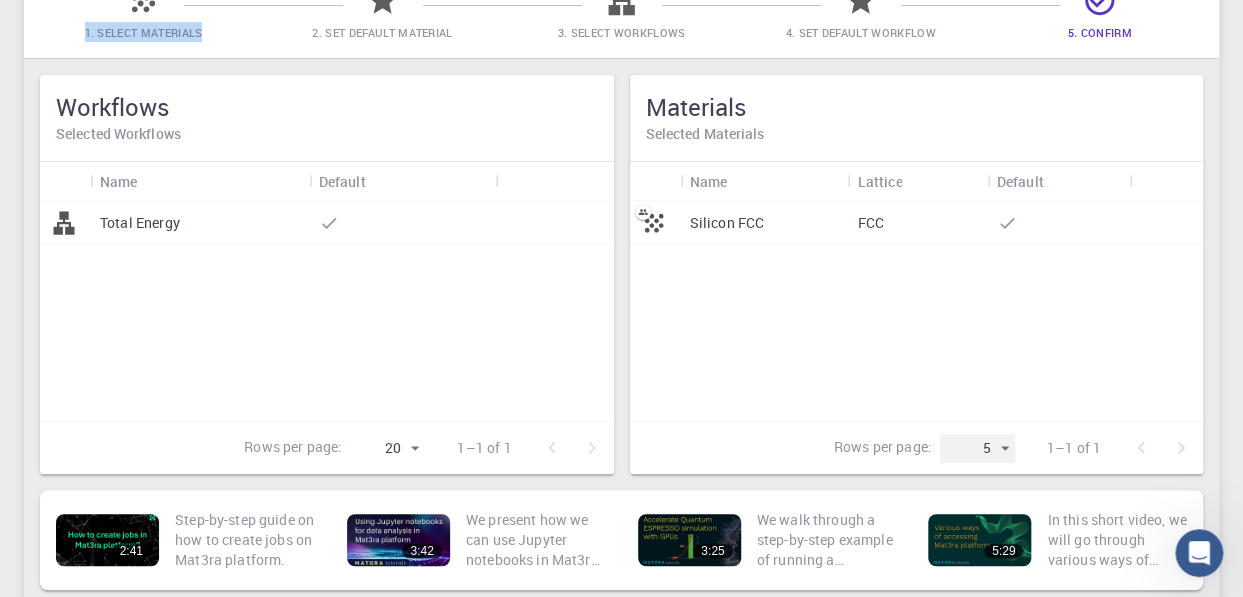 scroll, scrollTop: 199, scrollLeft: 0, axis: vertical 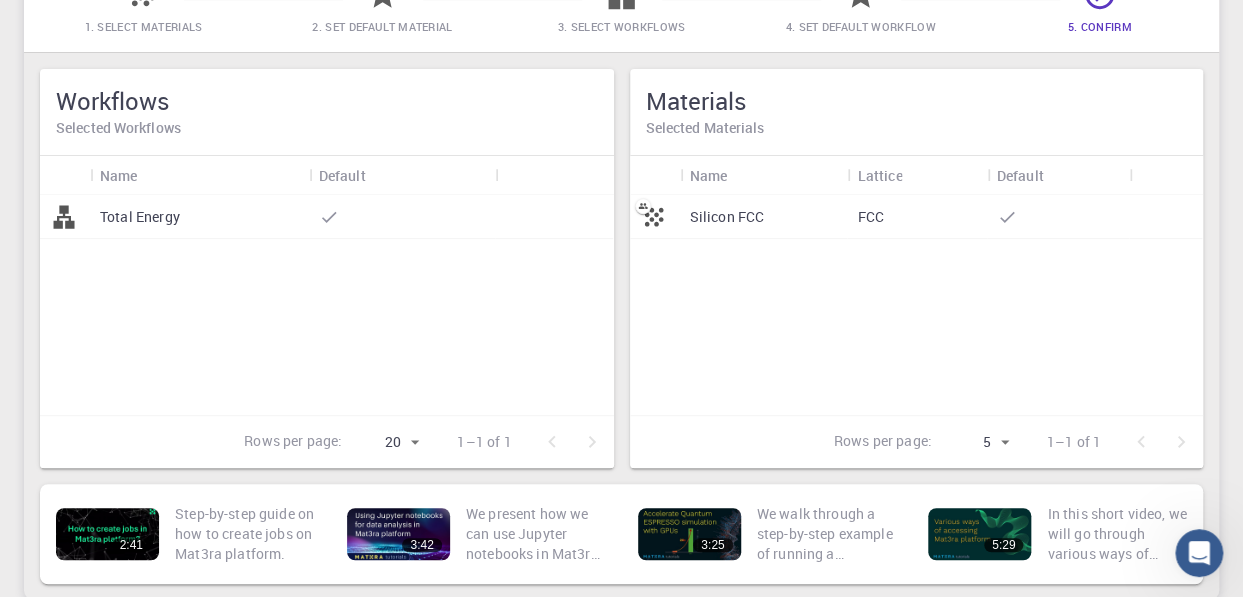 click on "Silicon FCC" at bounding box center (727, 217) 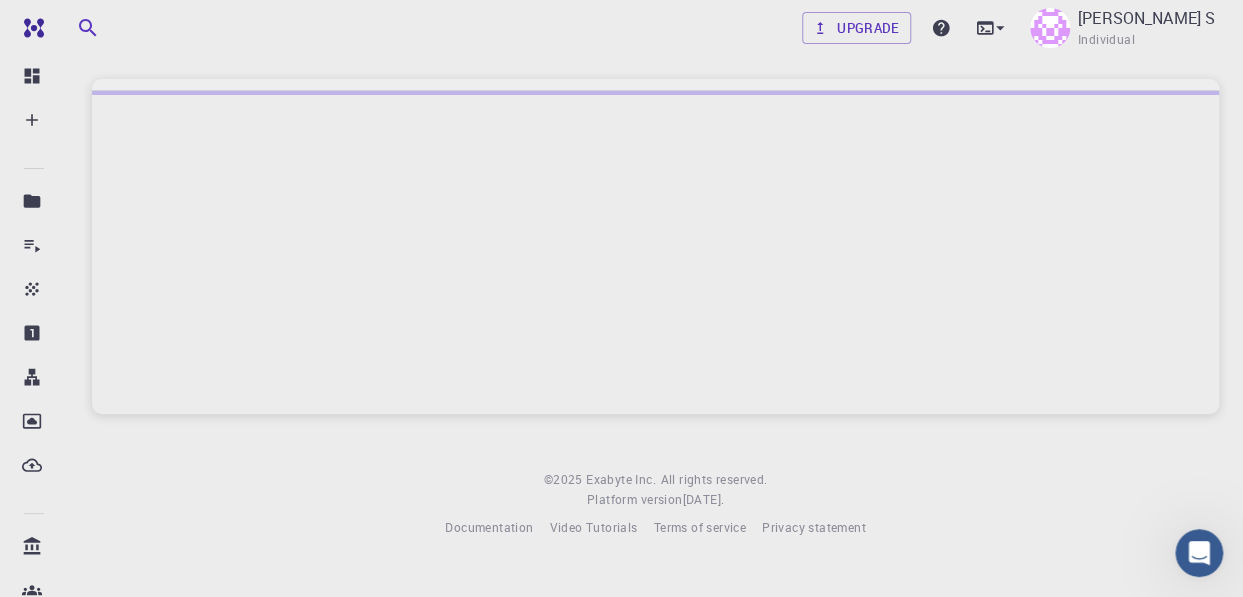 scroll, scrollTop: 0, scrollLeft: 0, axis: both 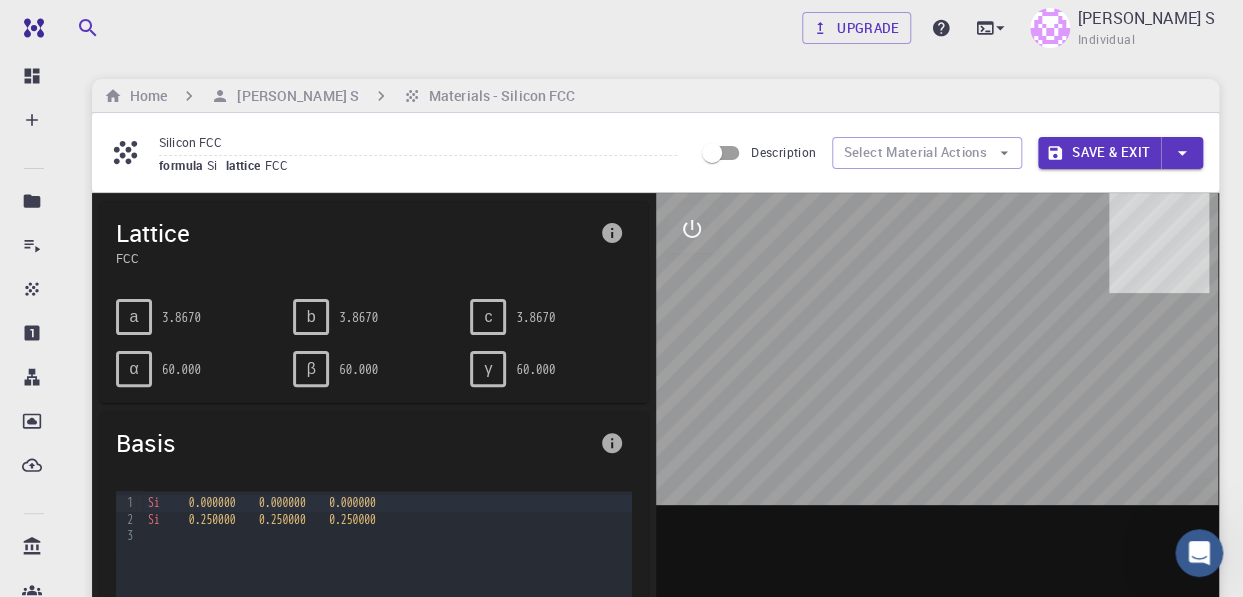 drag, startPoint x: 935, startPoint y: 348, endPoint x: 891, endPoint y: 393, distance: 62.936478 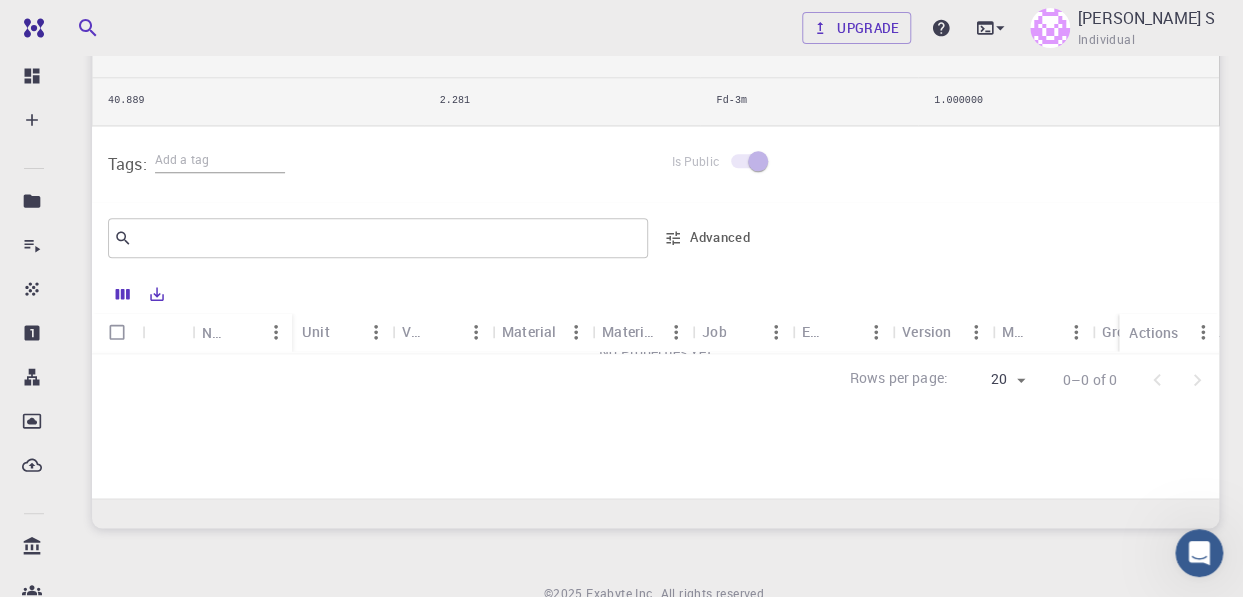 scroll, scrollTop: 799, scrollLeft: 0, axis: vertical 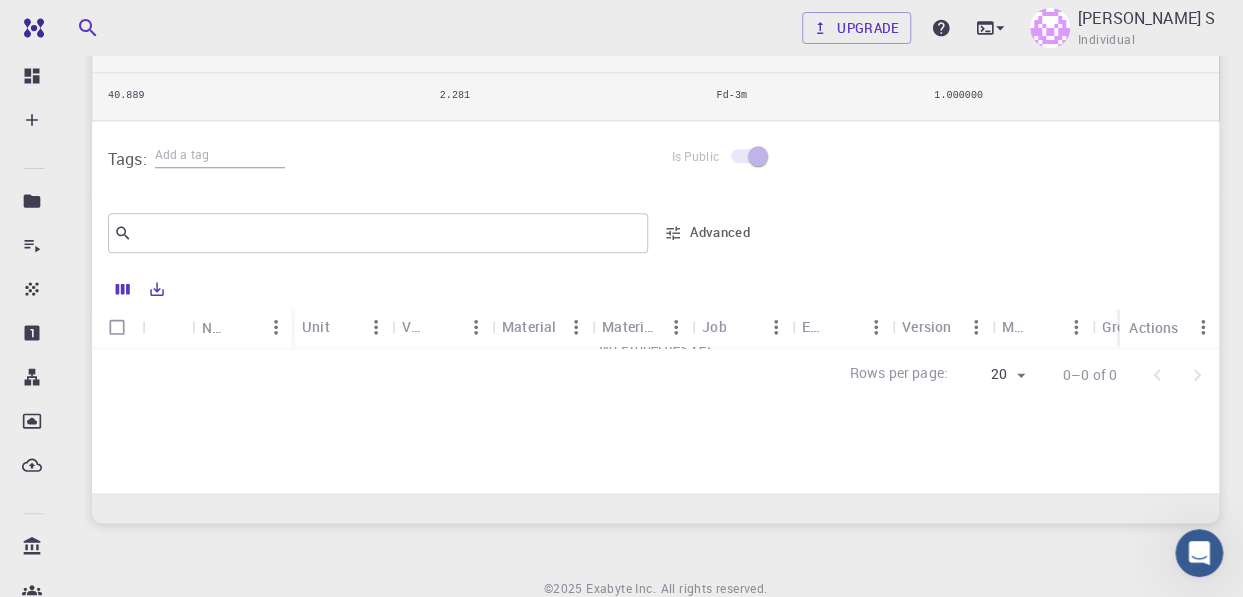 click on "Version" at bounding box center [926, 326] 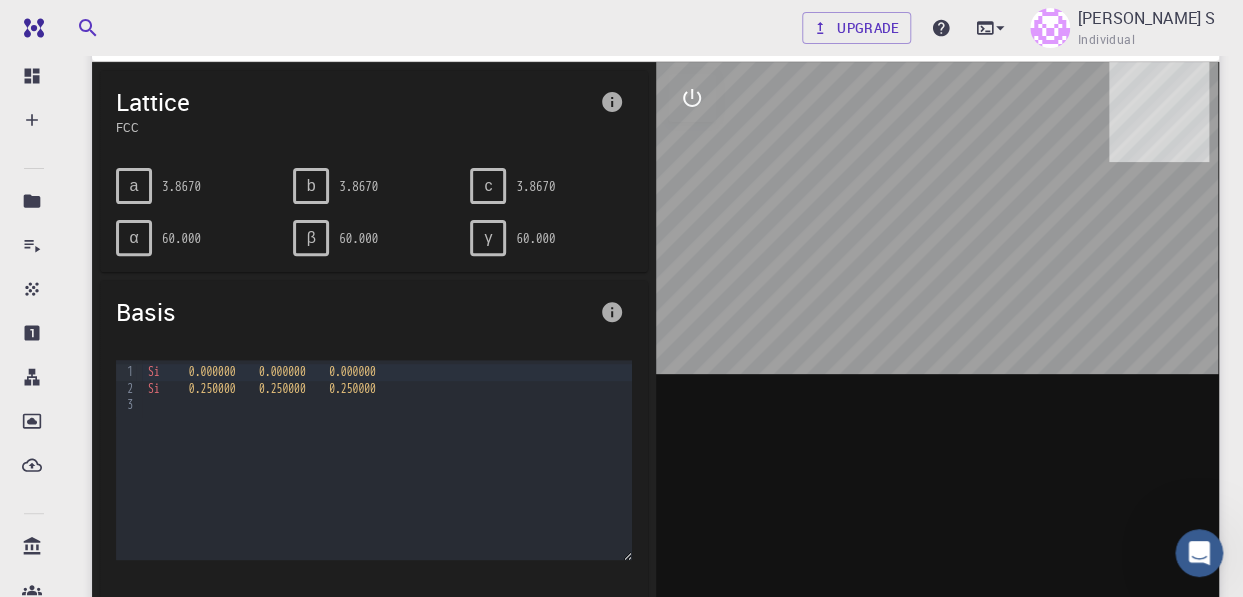scroll, scrollTop: 0, scrollLeft: 0, axis: both 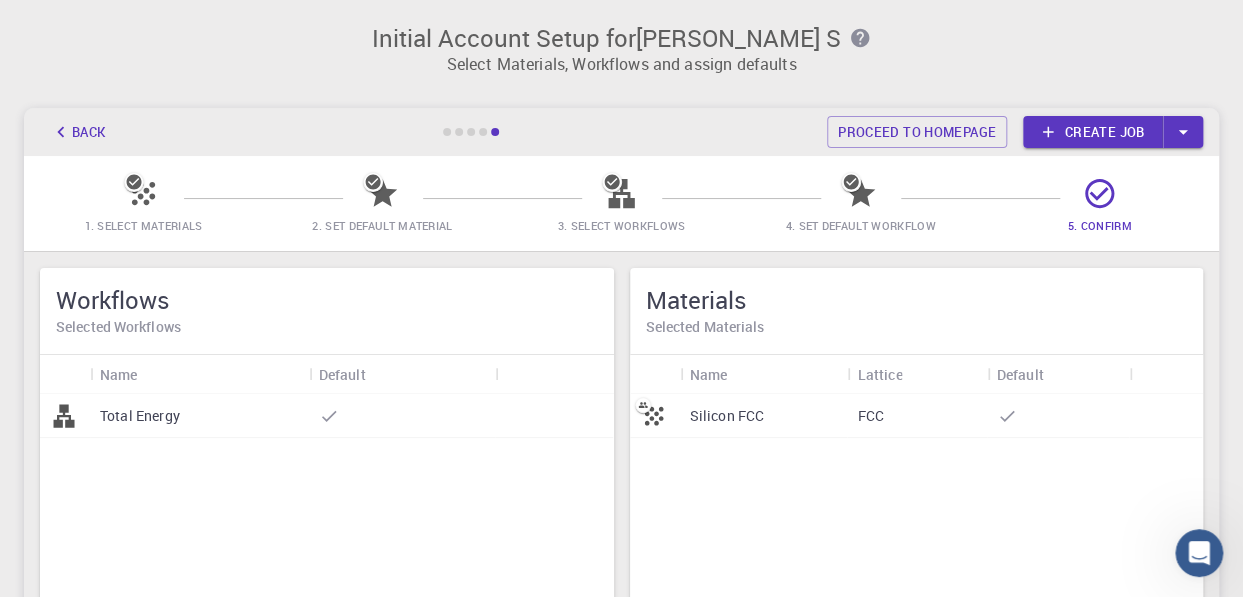 drag, startPoint x: 202, startPoint y: 224, endPoint x: 183, endPoint y: 213, distance: 21.954498 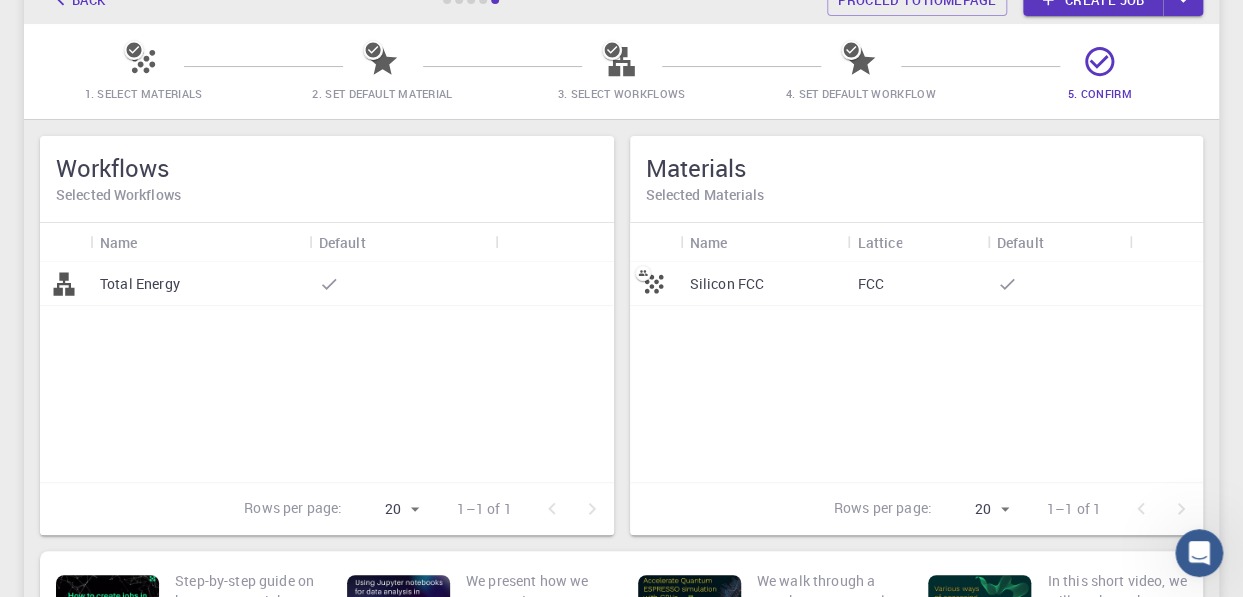 scroll, scrollTop: 0, scrollLeft: 0, axis: both 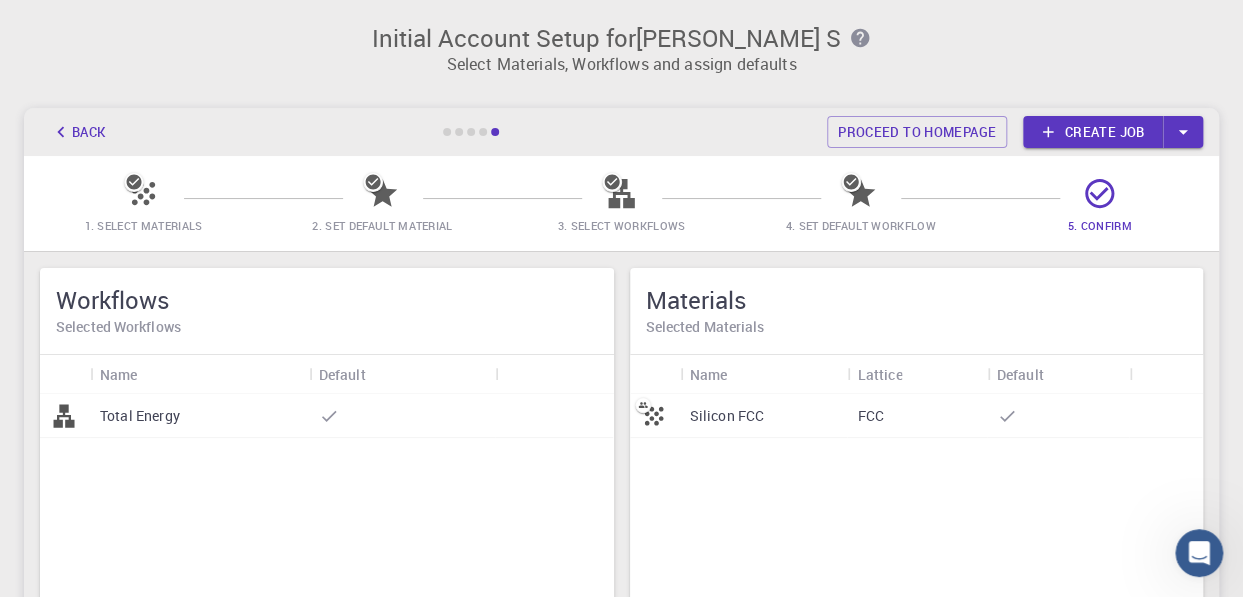 click on "Silicon FCC" at bounding box center [727, 416] 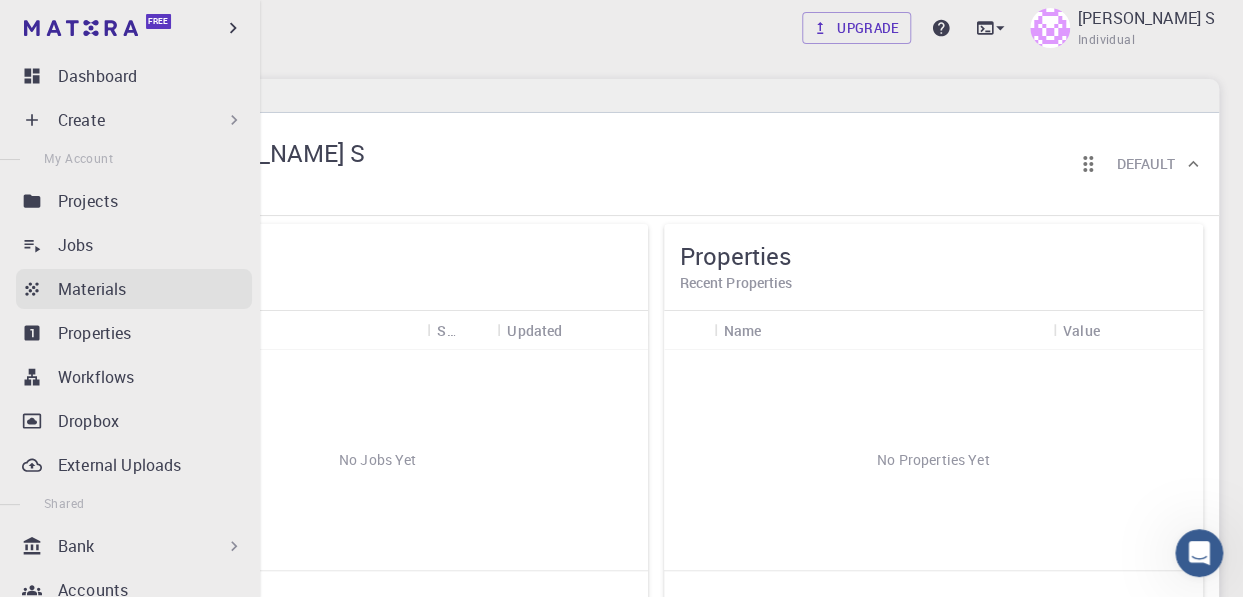 click on "Materials" at bounding box center [92, 289] 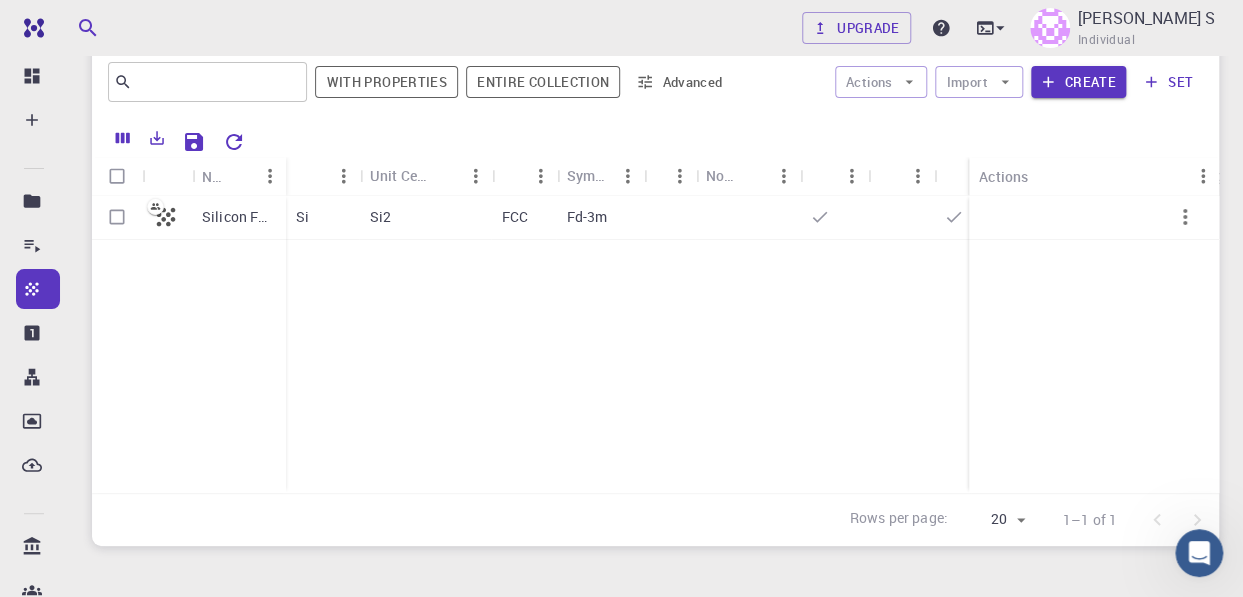 scroll, scrollTop: 24, scrollLeft: 0, axis: vertical 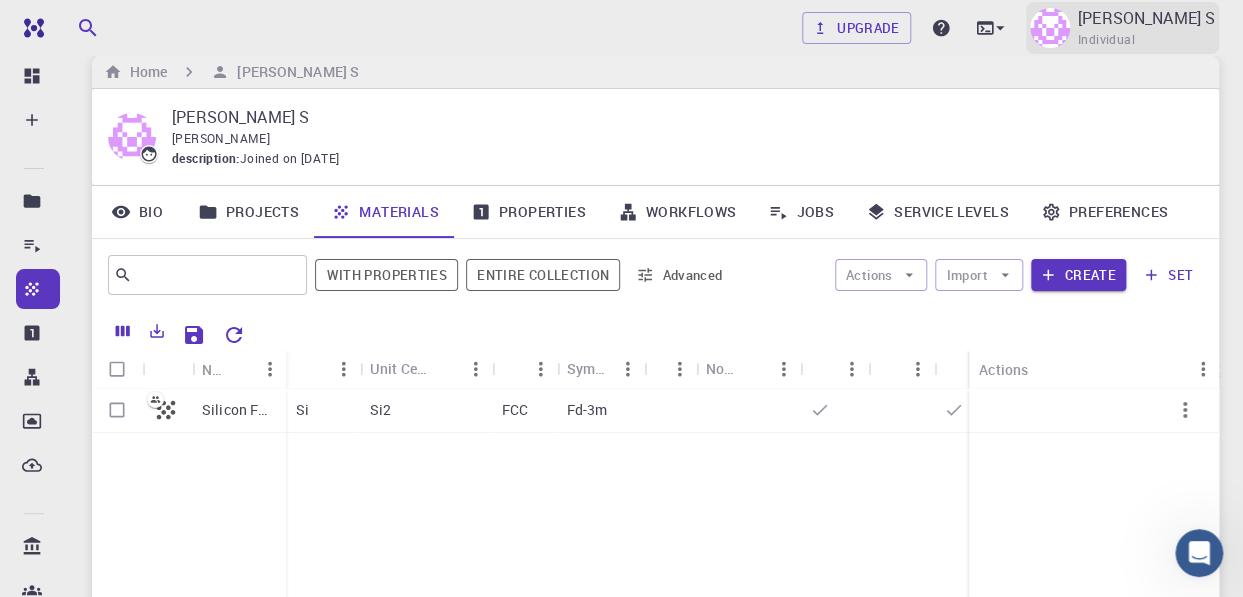 click on "[PERSON_NAME] S Individual" at bounding box center (1122, 28) 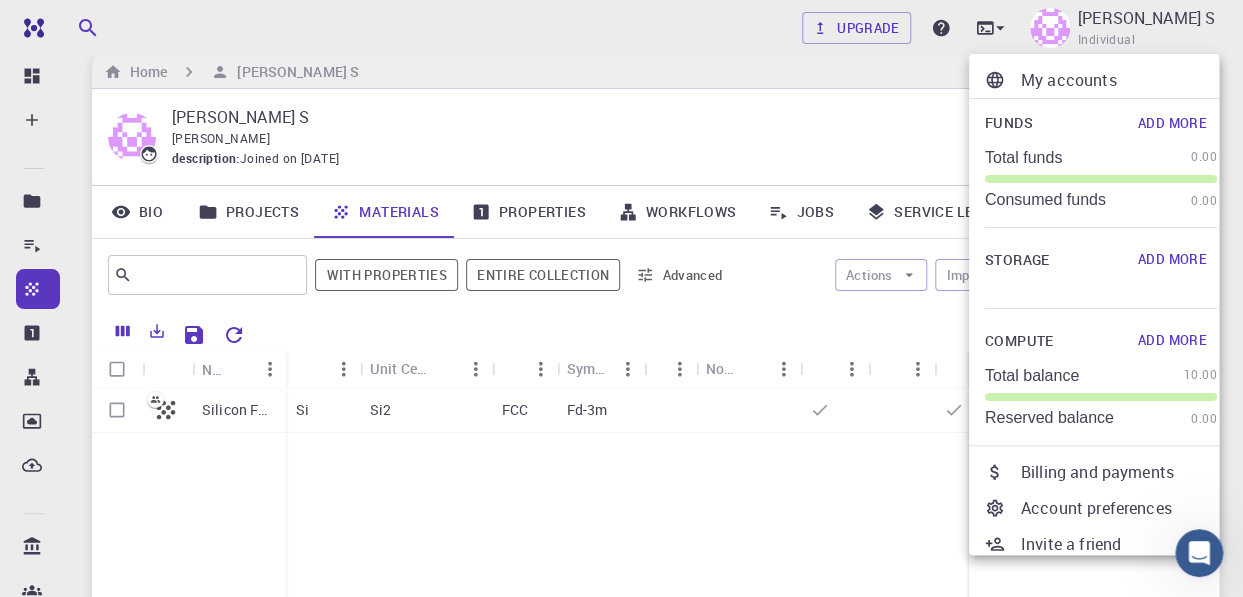 scroll, scrollTop: 66, scrollLeft: 0, axis: vertical 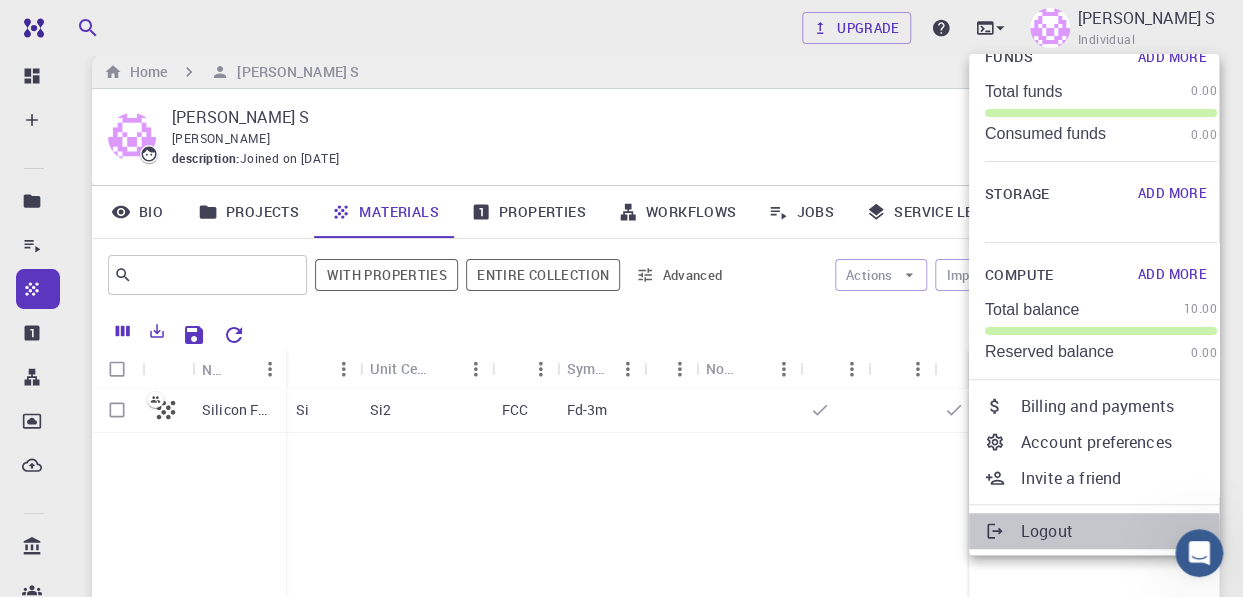 click on "Logout" at bounding box center (1119, 531) 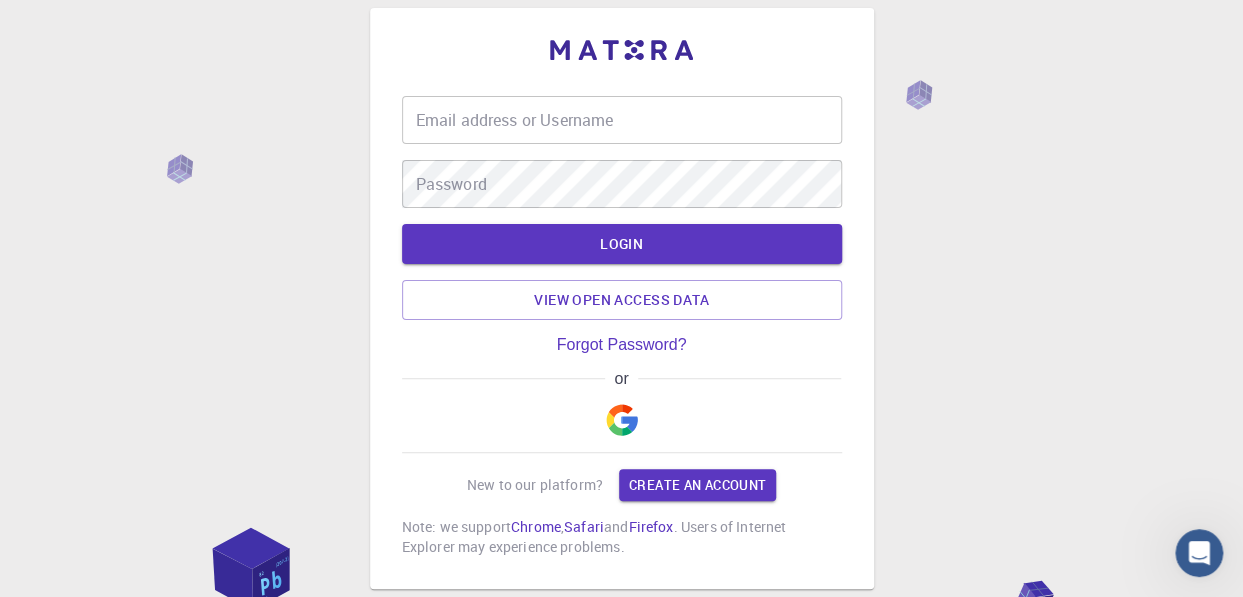 scroll, scrollTop: 0, scrollLeft: 0, axis: both 